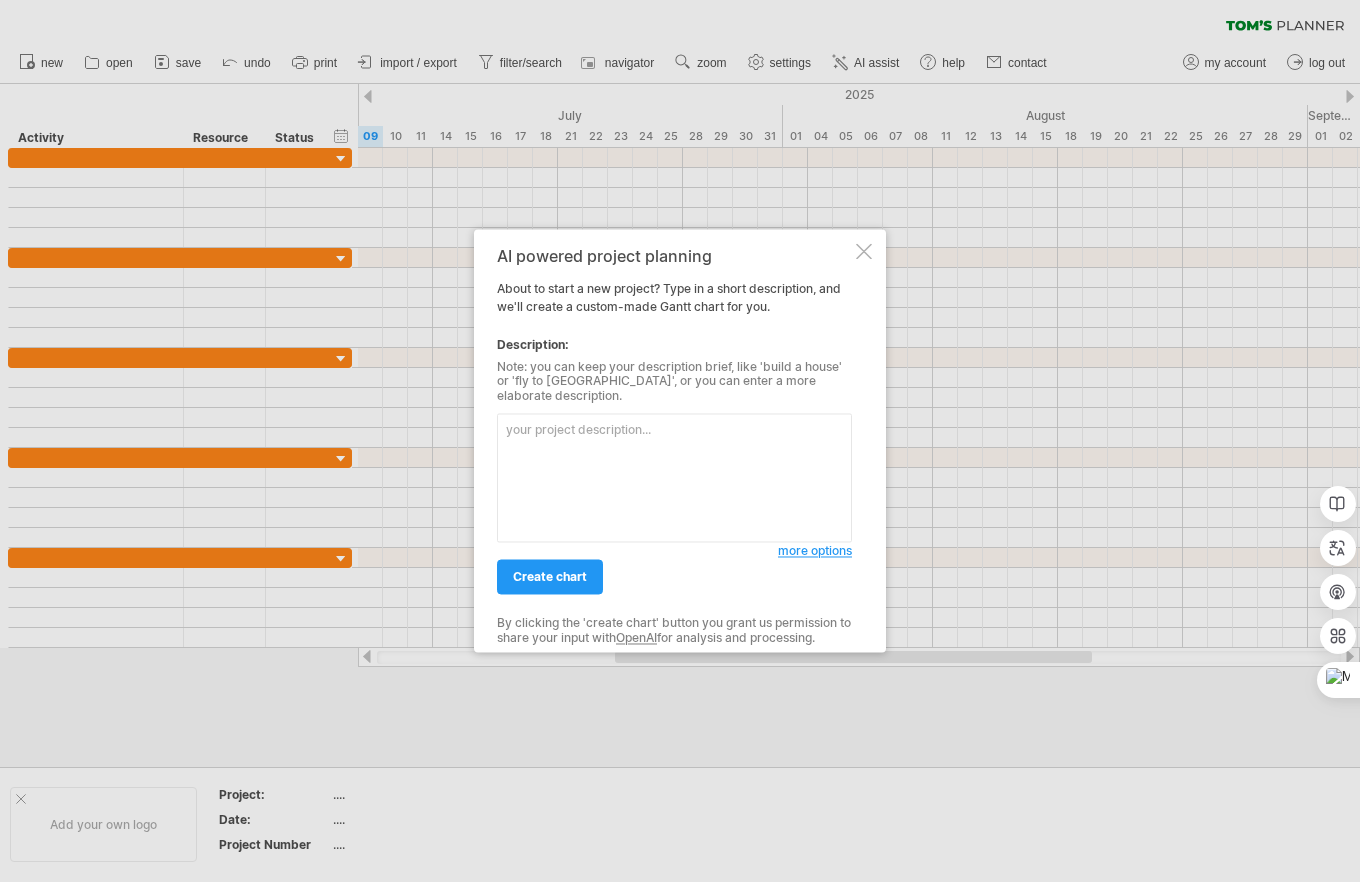 scroll, scrollTop: 0, scrollLeft: 0, axis: both 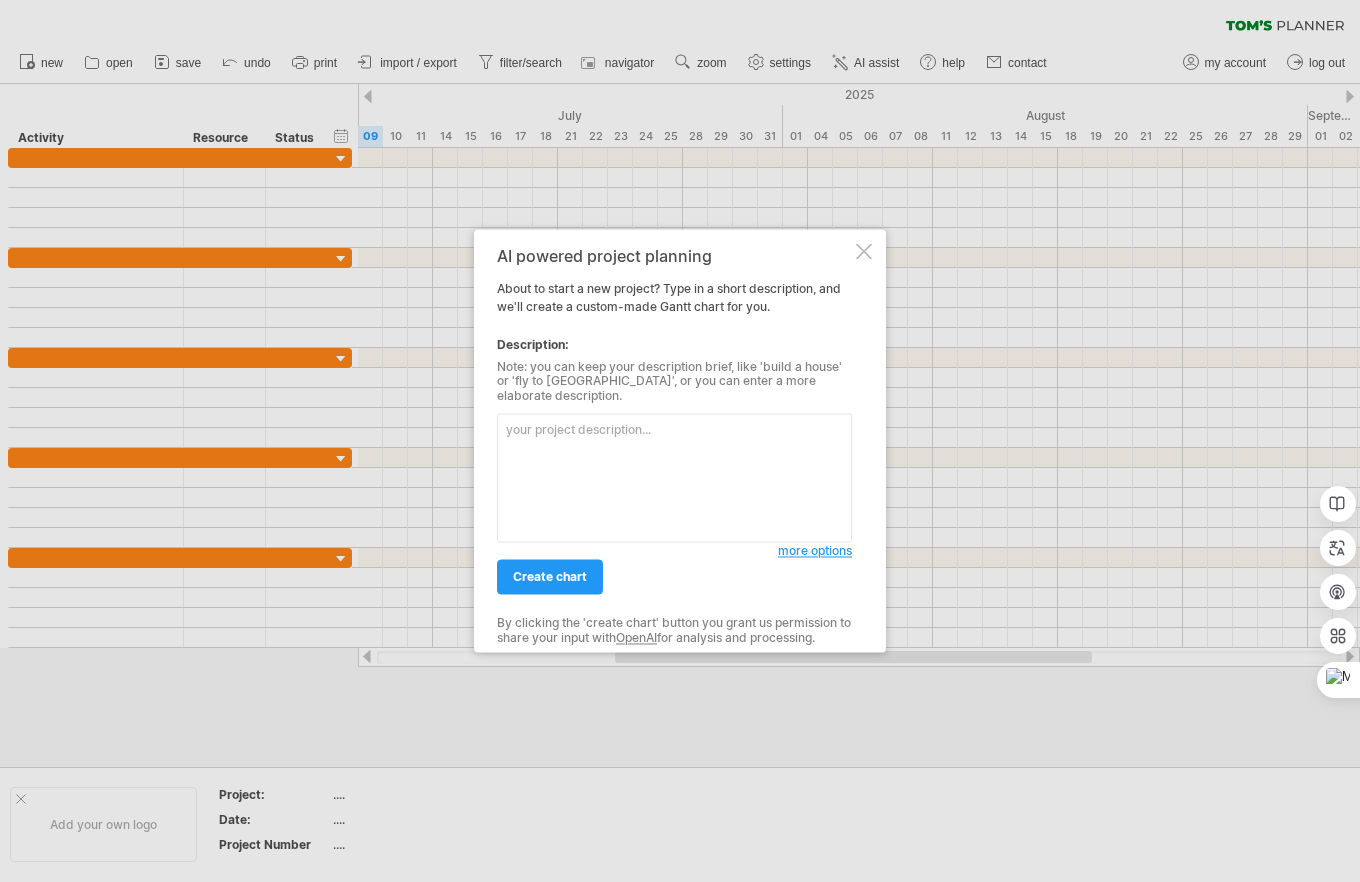 paste on "台灣電力股份有限公司訓練所多功能綜合大樓新建工程" 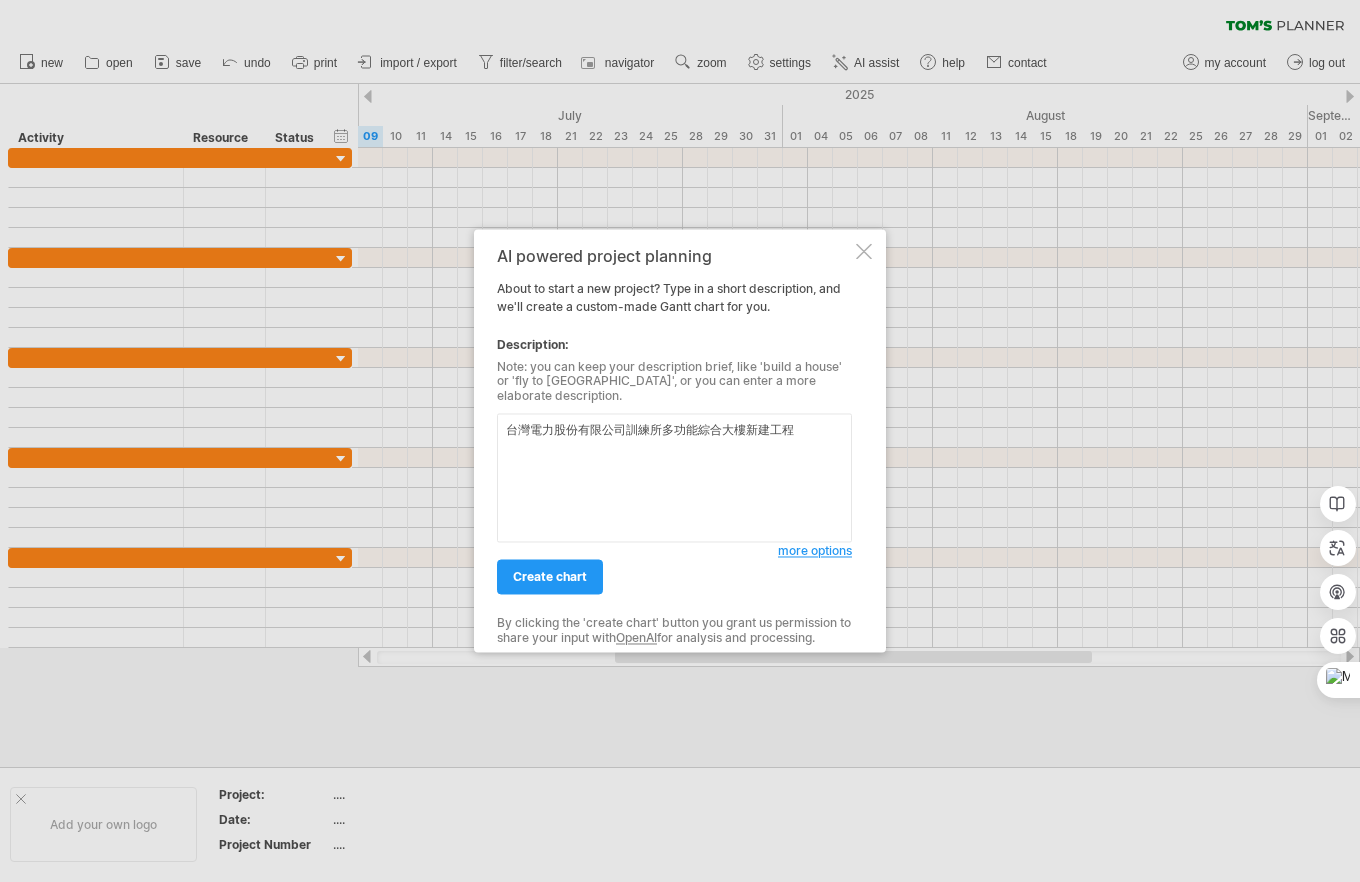 paste on "第1次書面評定意見通知" 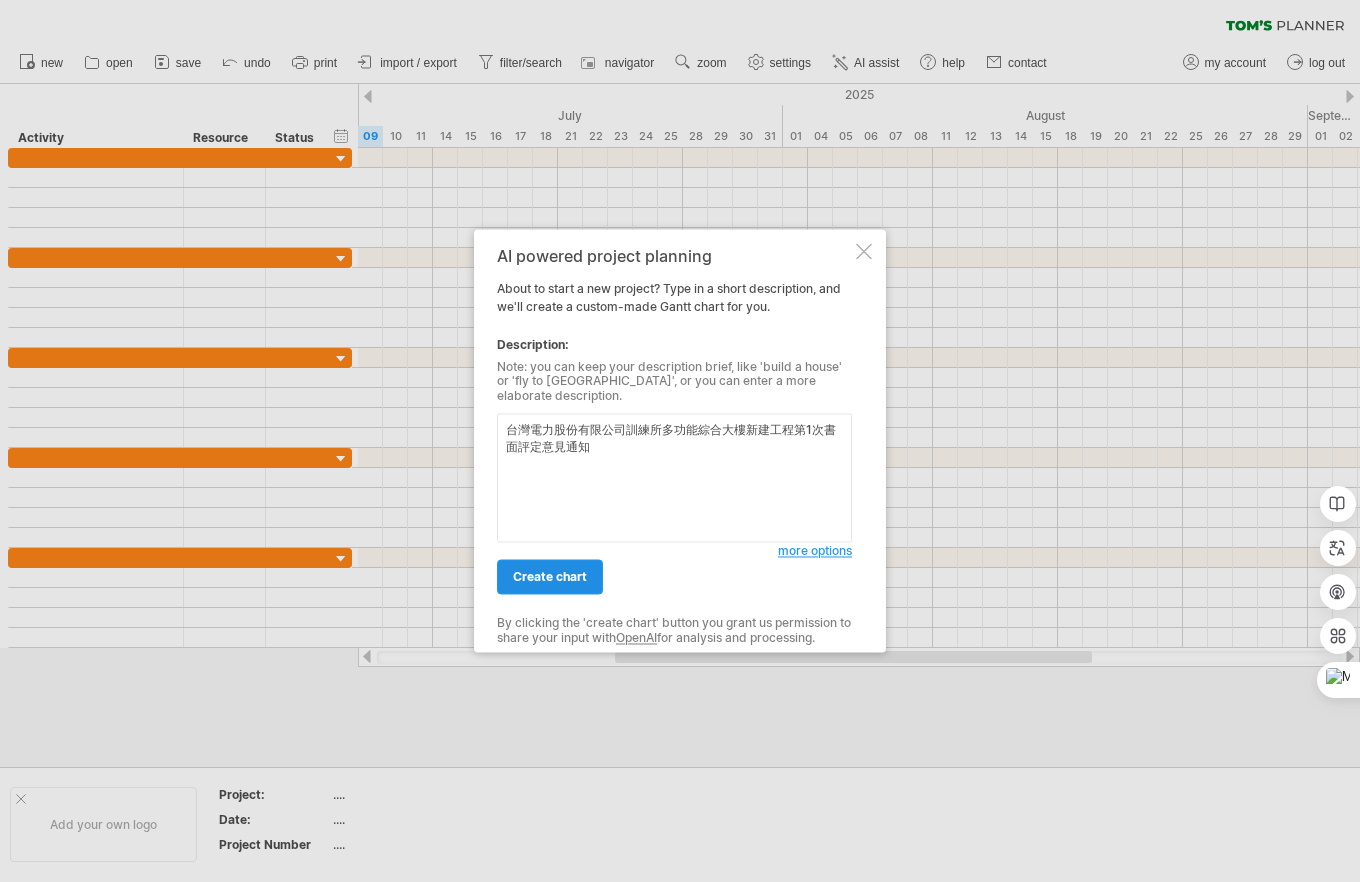 type on "台灣電力股份有限公司訓練所多功能綜合大樓新建工程第1次書面評定意見通知" 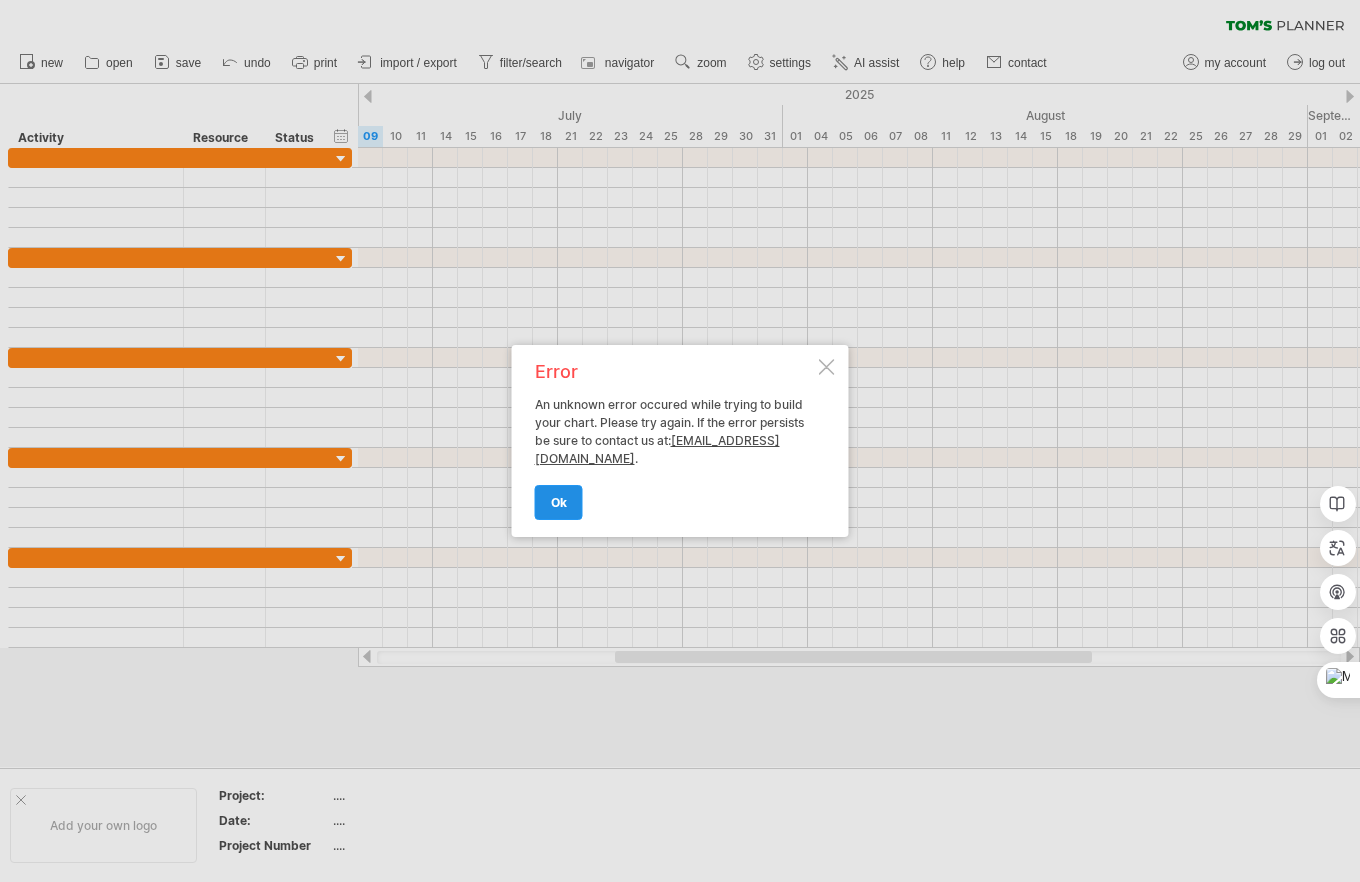 click on "ok" at bounding box center [559, 502] 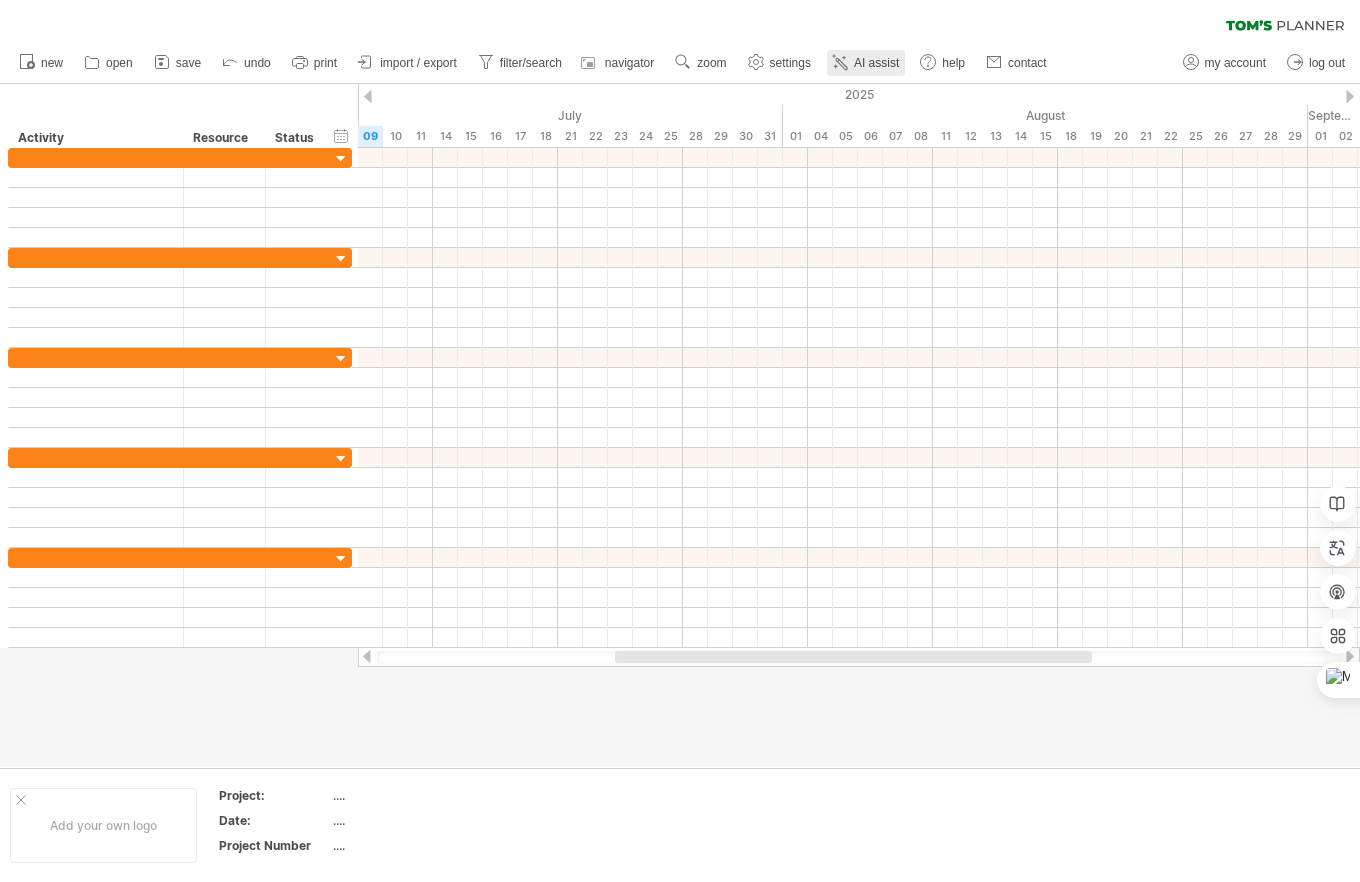 click on "AI assist" at bounding box center (876, 63) 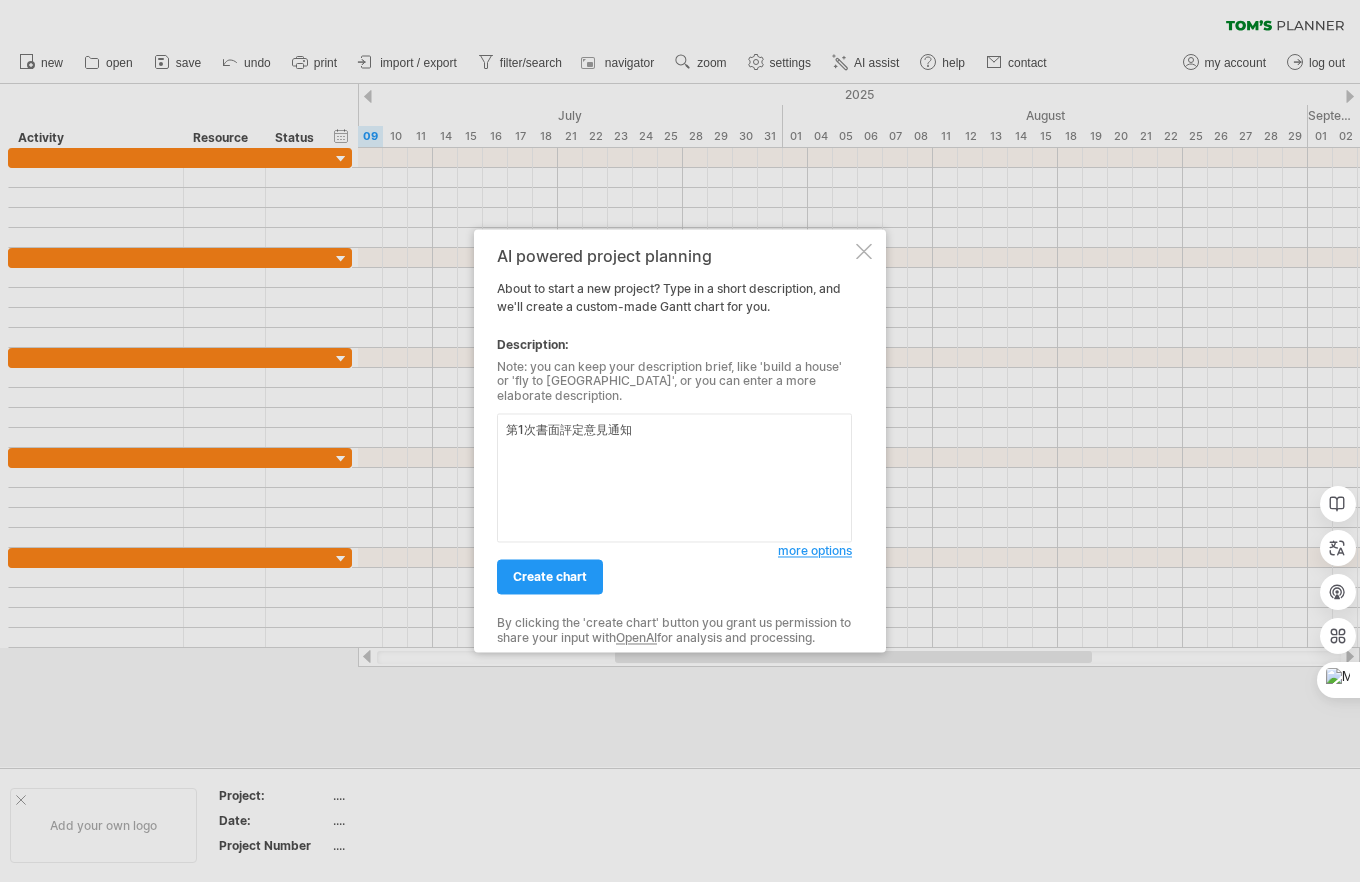 drag, startPoint x: 652, startPoint y: 421, endPoint x: 400, endPoint y: 419, distance: 252.00793 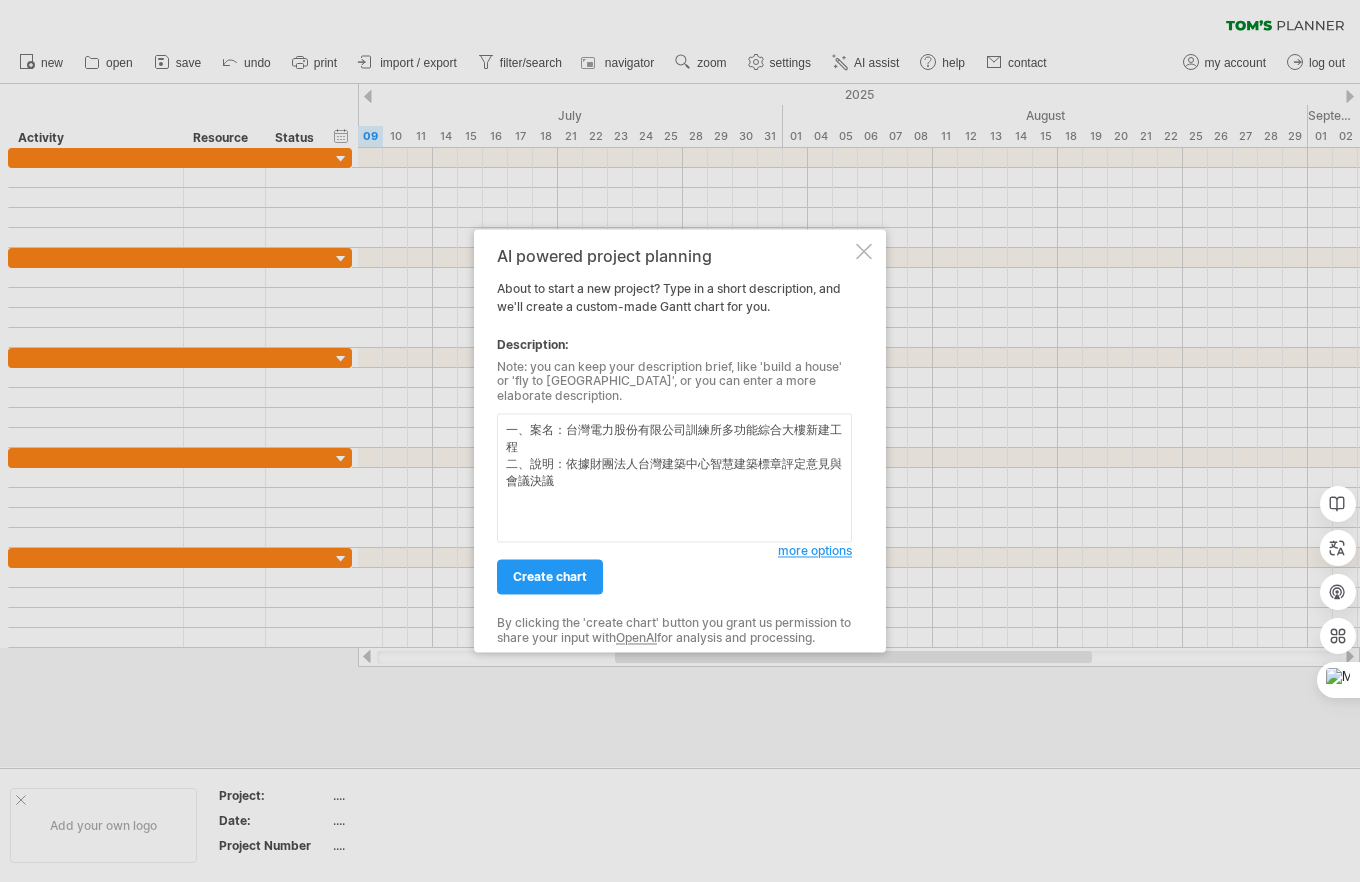 paste on "第1次書面評定意見通知" 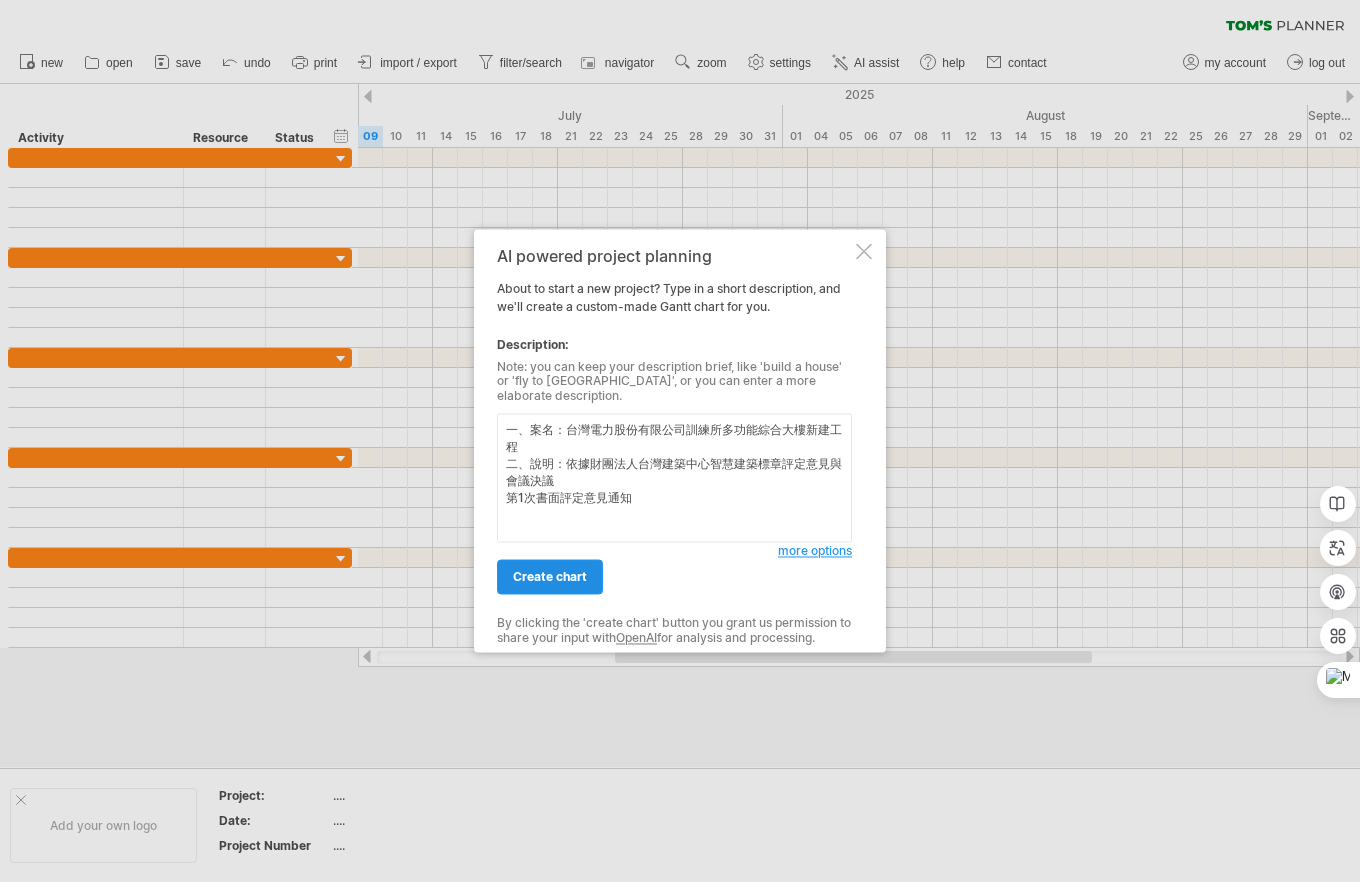 type on "一、案名：台灣電力股份有限公司訓練所多功能綜合大樓新建工程
二、說明：依據財團法人台灣建築中心智慧建築標章評定意見與會議決議
第1次書面評定意見通知" 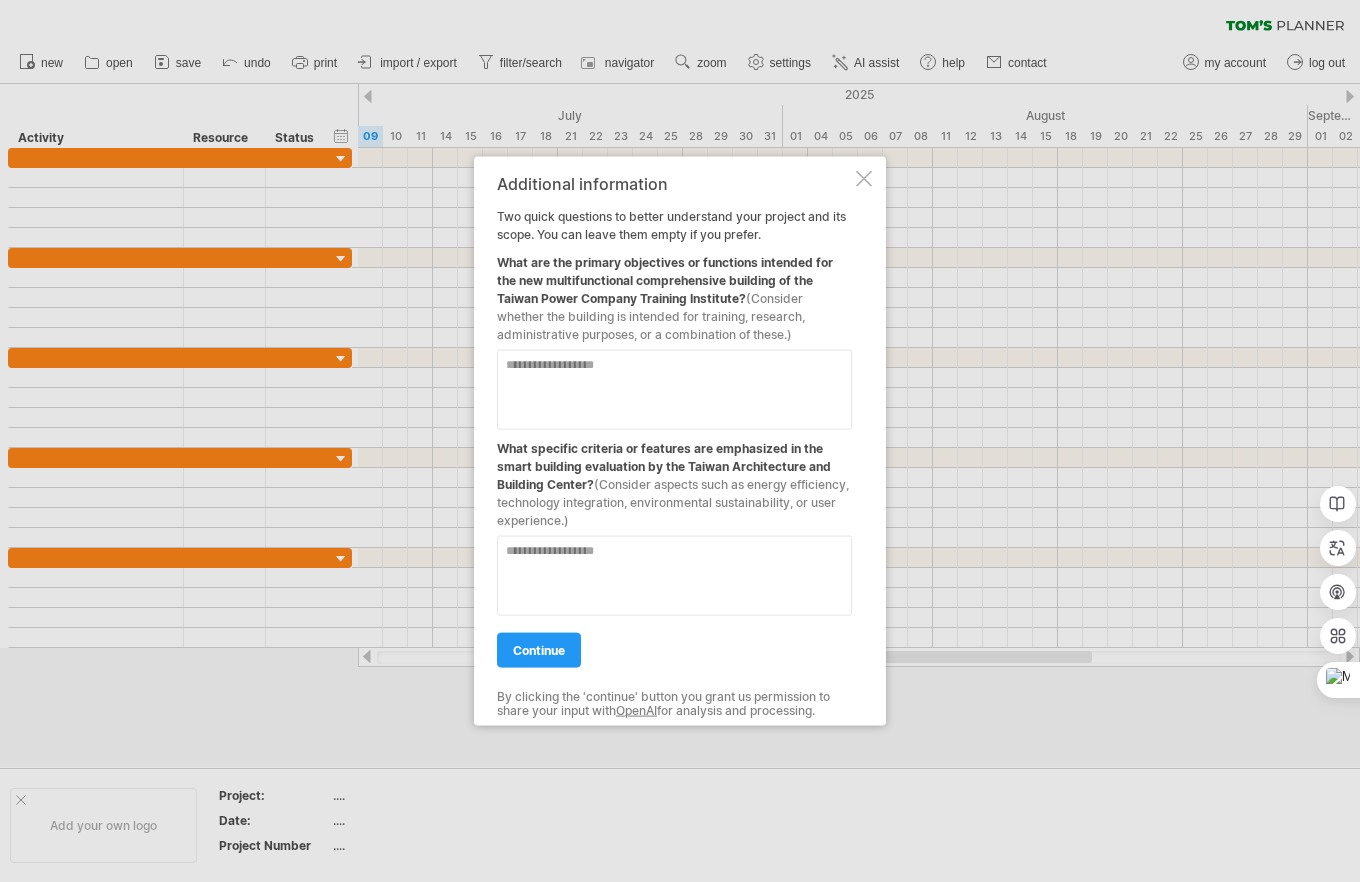 click on "continue" at bounding box center (539, 650) 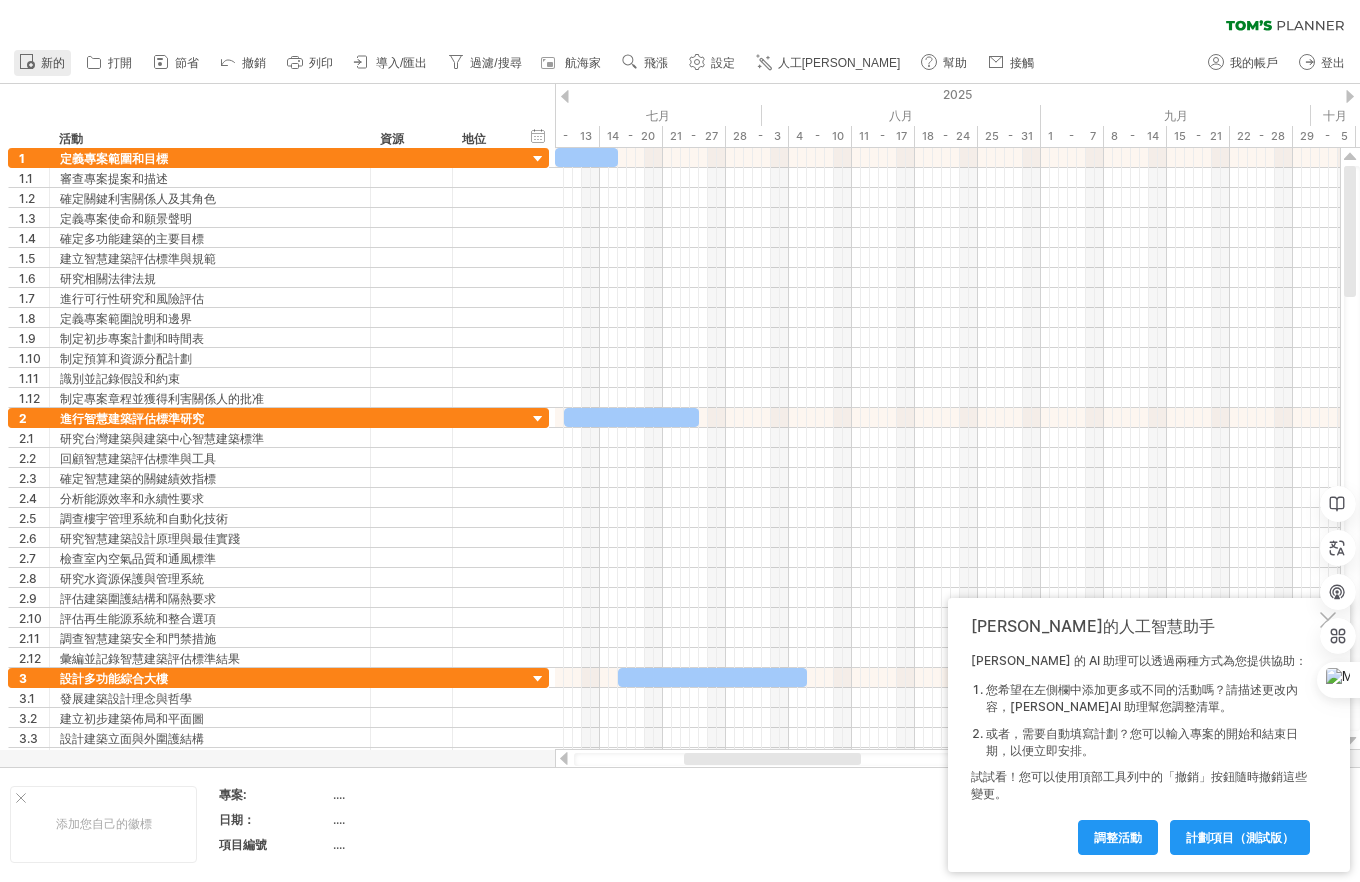 click on "新的" at bounding box center [53, 63] 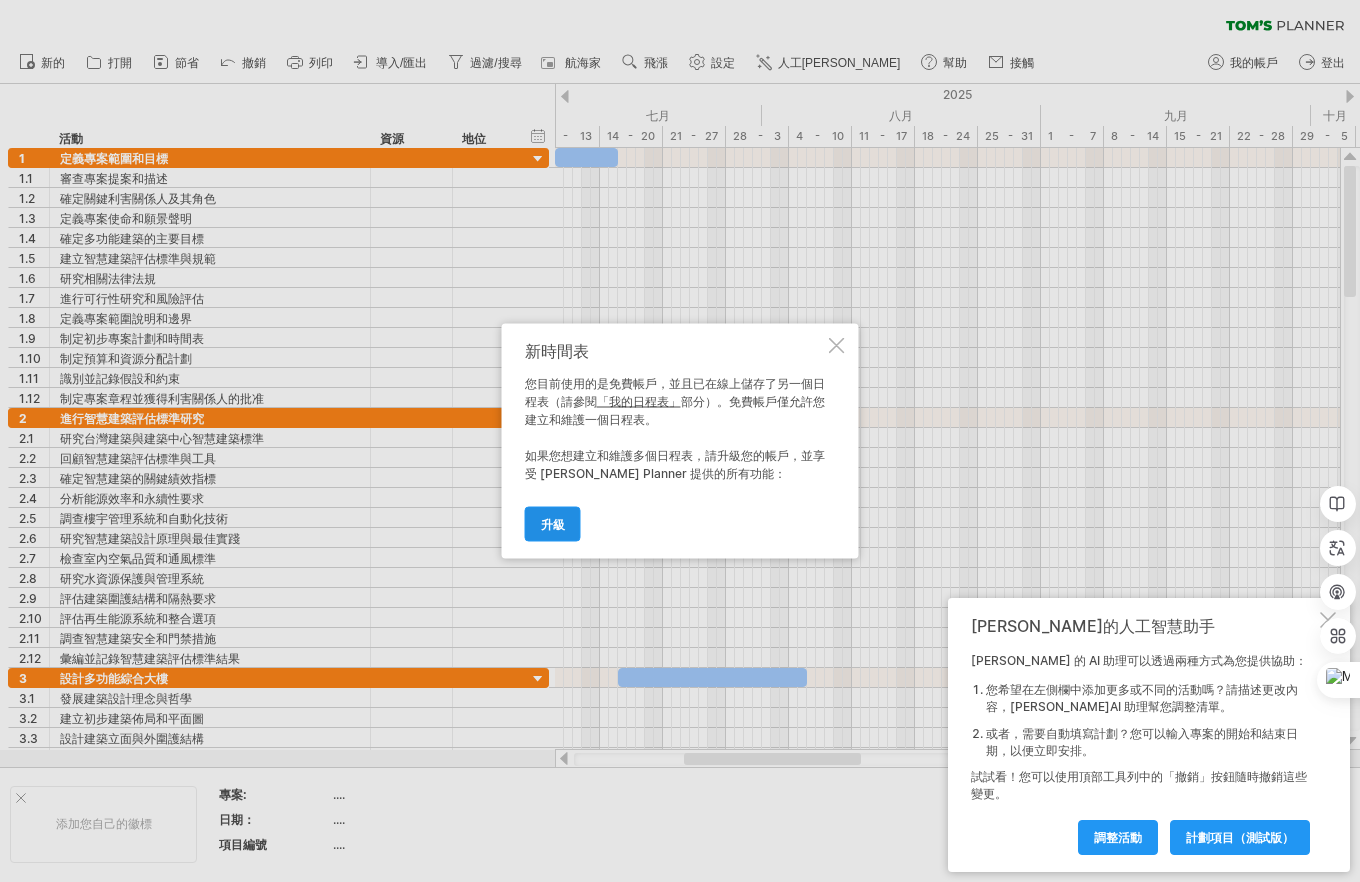 click on "升級" at bounding box center (553, 524) 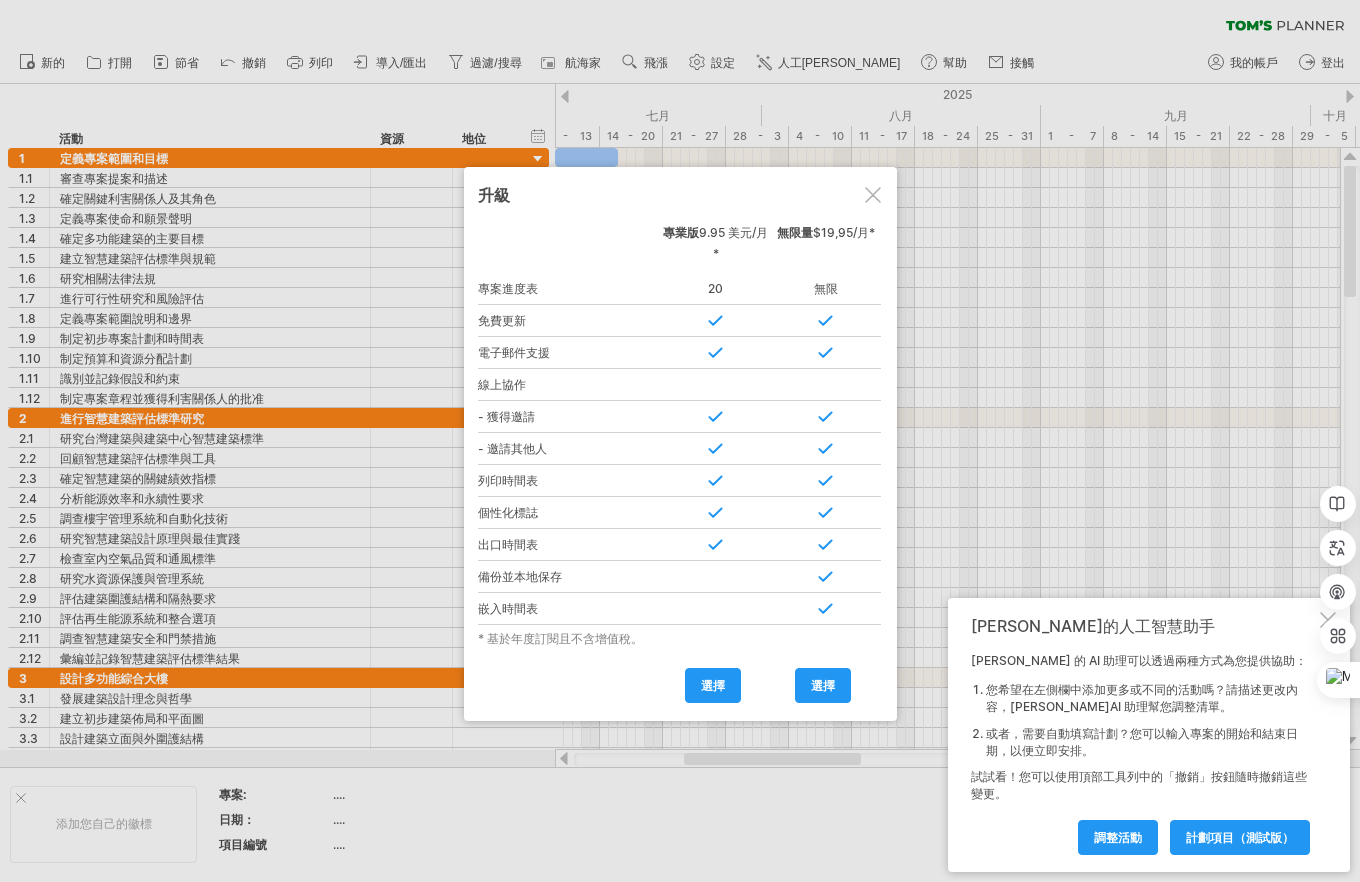 drag, startPoint x: 875, startPoint y: 198, endPoint x: 696, endPoint y: 215, distance: 179.80545 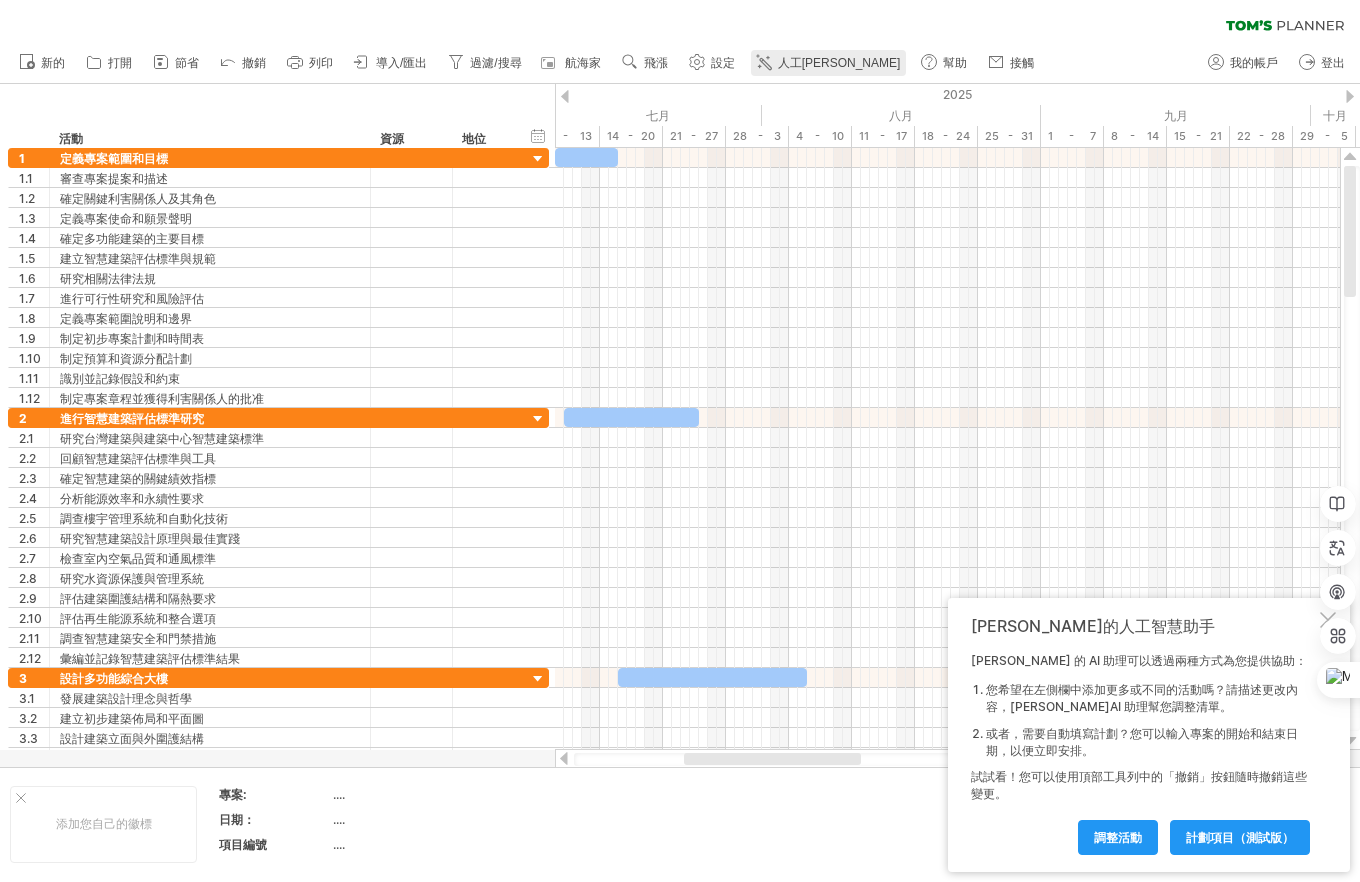 click on "人工[PERSON_NAME]" at bounding box center (839, 63) 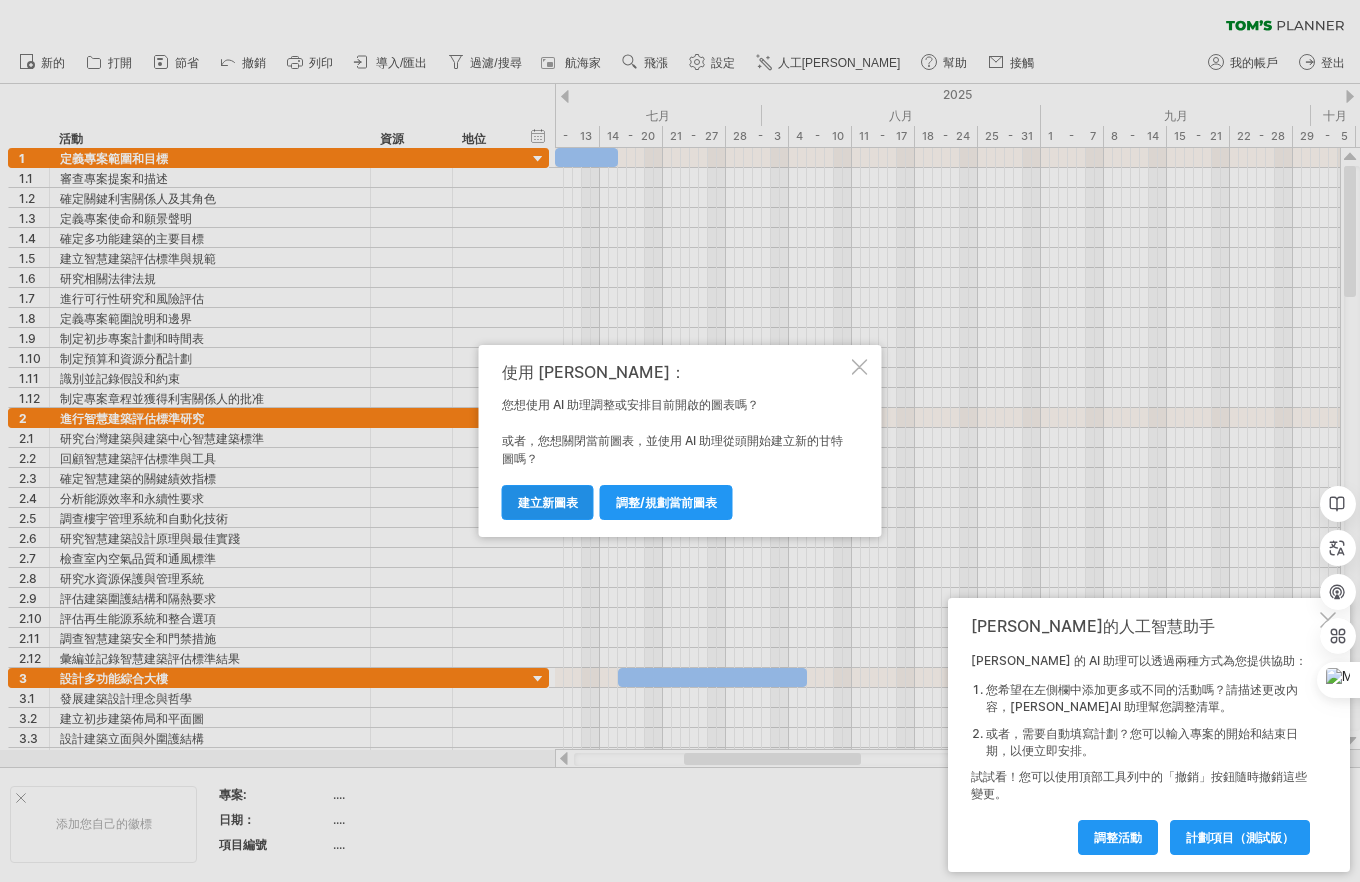 click on "建立新圖表" at bounding box center [548, 502] 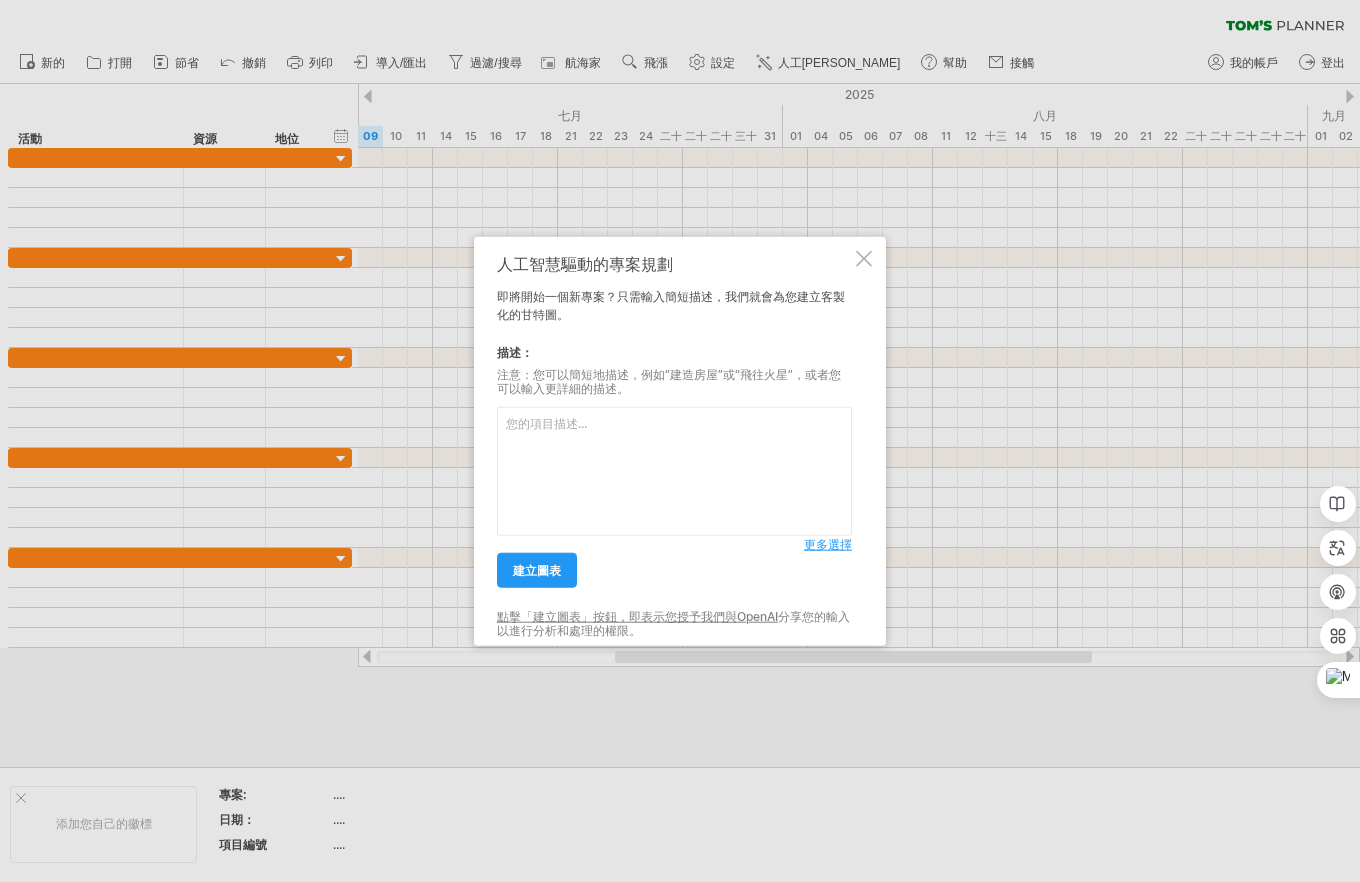 click at bounding box center [674, 471] 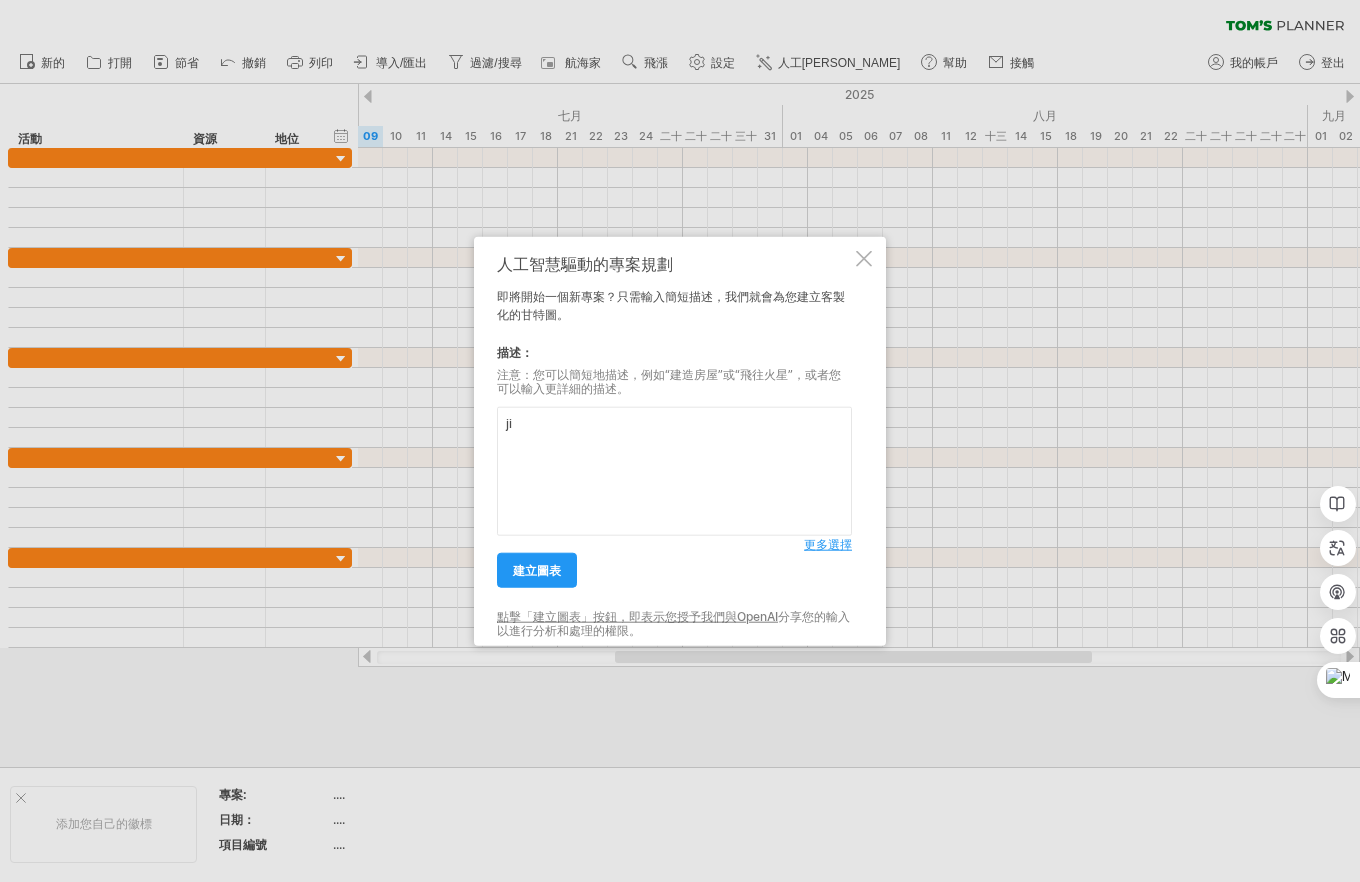 type on "j" 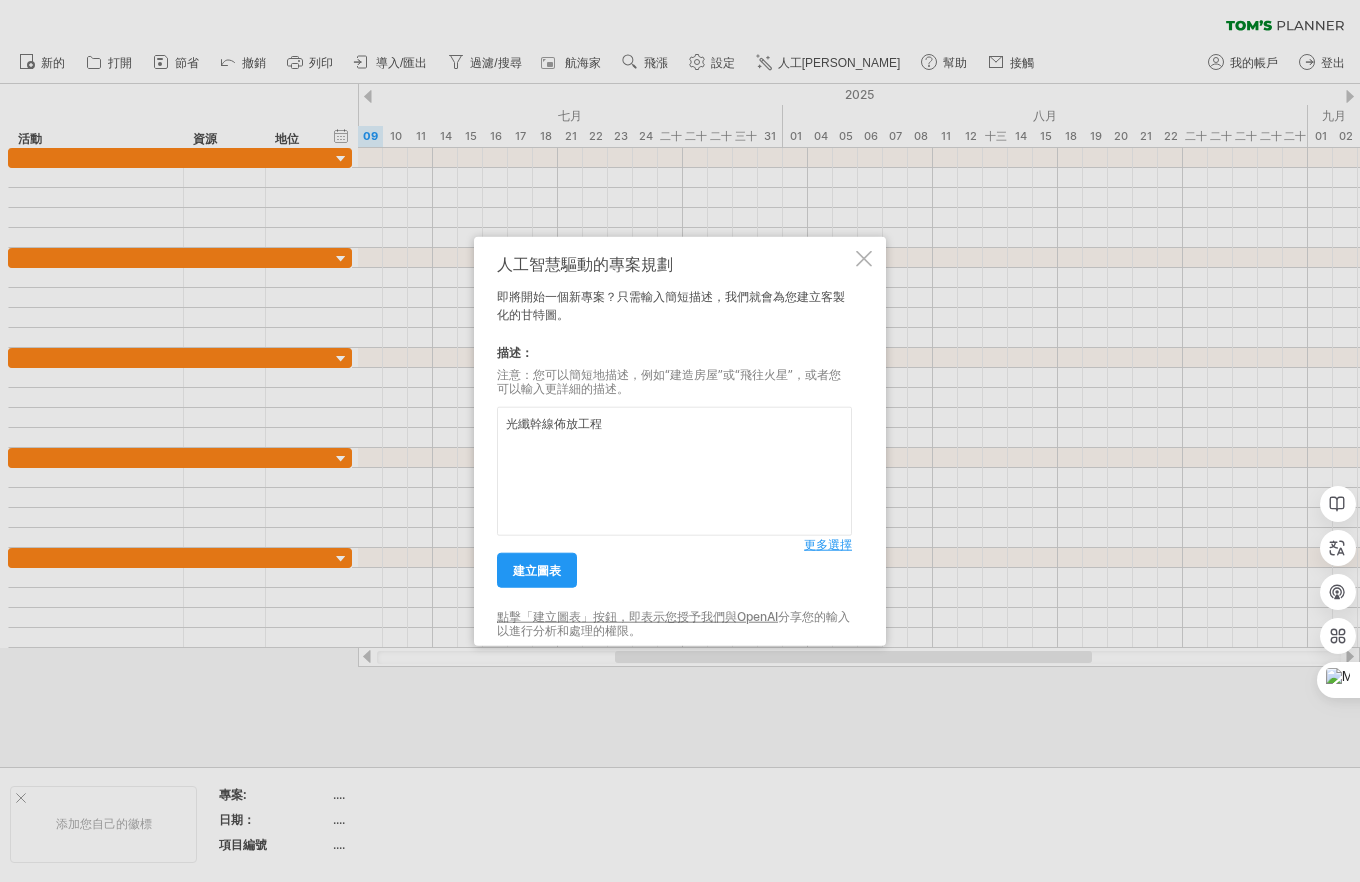 paste on "A棟	幹線1(96芯)	幹線2(96芯)	幹線3(96芯)	幹線4(48芯)		B棟	幹線1(96芯)	幹線2(96芯)	幹線3(96芯)	幹線4(48芯)
RF	5					RF	5
14F	5					14F	5
13F	5					13F	5
12F	5					12F	5
11F	5	5				11F	5	5
10F	5	5				10F	5	5
09F	5	5				09F	5	5
08F	5	5				08F	5	5
07F	5	5	5			07F	5	5	5
06F	5	5	5			06F	5	5	5
05F	5	5	5			05F	5	5	5
04F	5	5	5			04F	5	5	5
03F	5	5	5	5		03F	5	5	5	5
02F	5	5	5	5		02F	5	5	5	5
01F	8	8	8	8		01F	8	8	8	8
B1F	32.2	32.2	32.2	32.2		B1F	46.8	46.8	46.8	46.8" 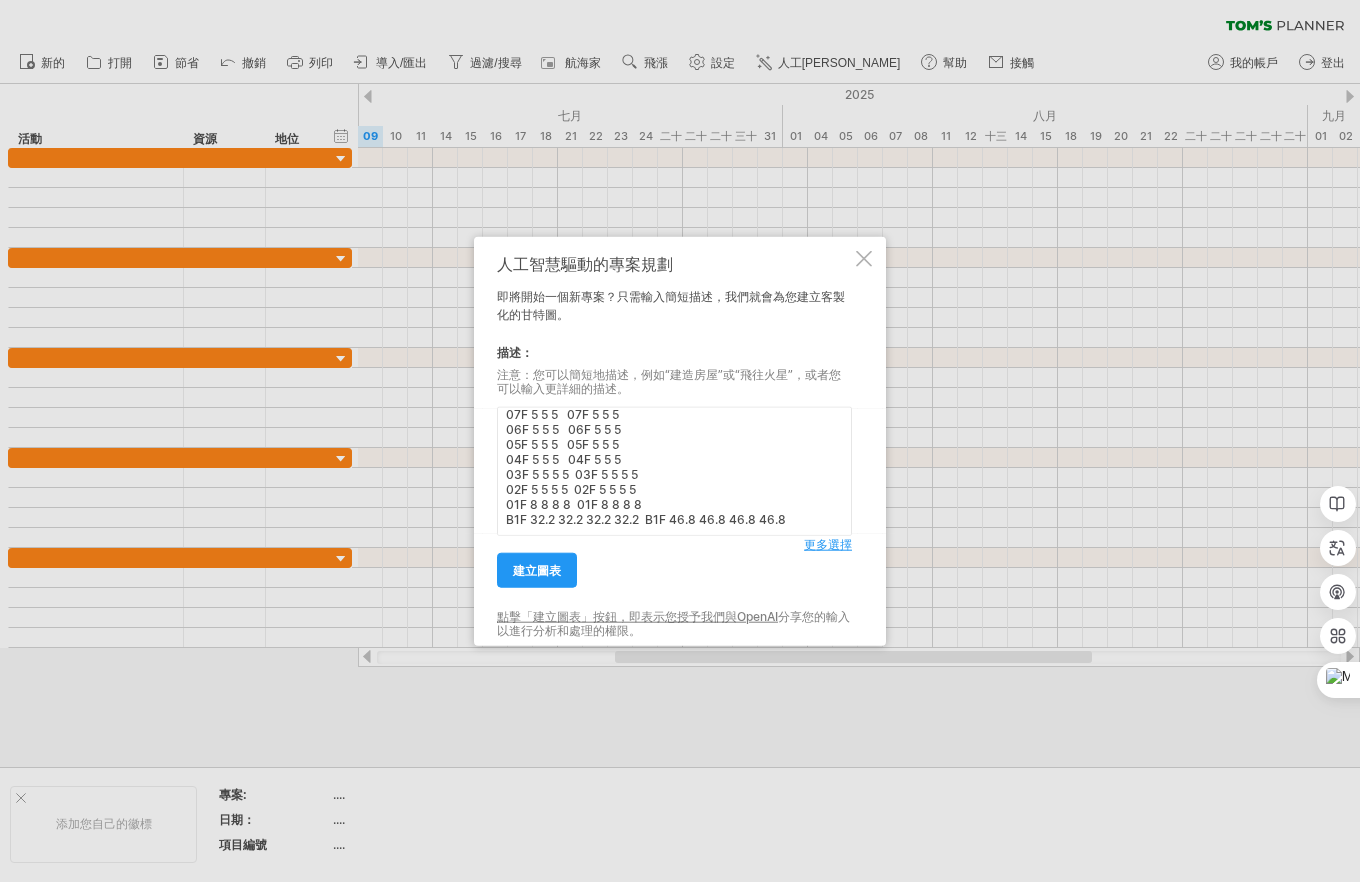 scroll, scrollTop: 180, scrollLeft: 0, axis: vertical 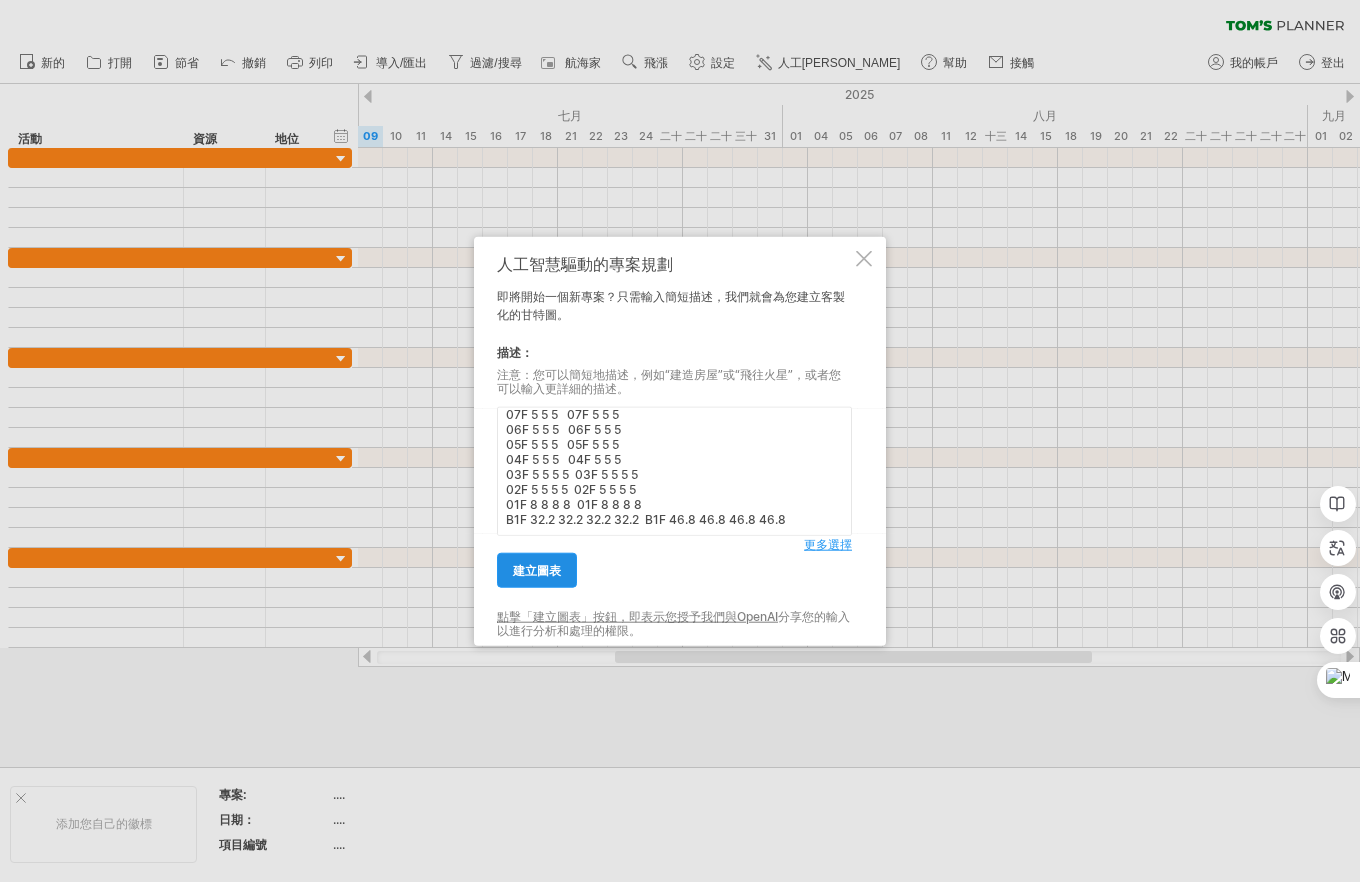 type on "光纖幹線佈放工程
A棟 幹線1(96芯) 幹線2(96芯) 幹線3(96芯) 幹線4(48芯)  B棟 幹線1(96芯) 幹線2(96芯) 幹線3(96芯) 幹線4(48芯)
RF 5     RF 5
14F 5     14F 5
13F 5     13F 5
12F 5     12F 5
11F 5 5    11F 5 5
10F 5 5    10F 5 5
09F 5 5    09F 5 5
08F 5 5    08F 5 5
07F 5 5 5   07F 5 5 5
06F 5 5 5   06F 5 5 5
05F 5 5 5   05F 5 5 5
04F 5 5 5   04F 5 5 5
03F 5 5 5 5  03F 5 5 5 5
02F 5 5 5 5  02F 5 5 5 5
01F 8 8 8 8  01F 8 8 8 8
B1F 32.2 32.2 32.2 32.2  B1F 46.8 46.8 46.8 46.8" 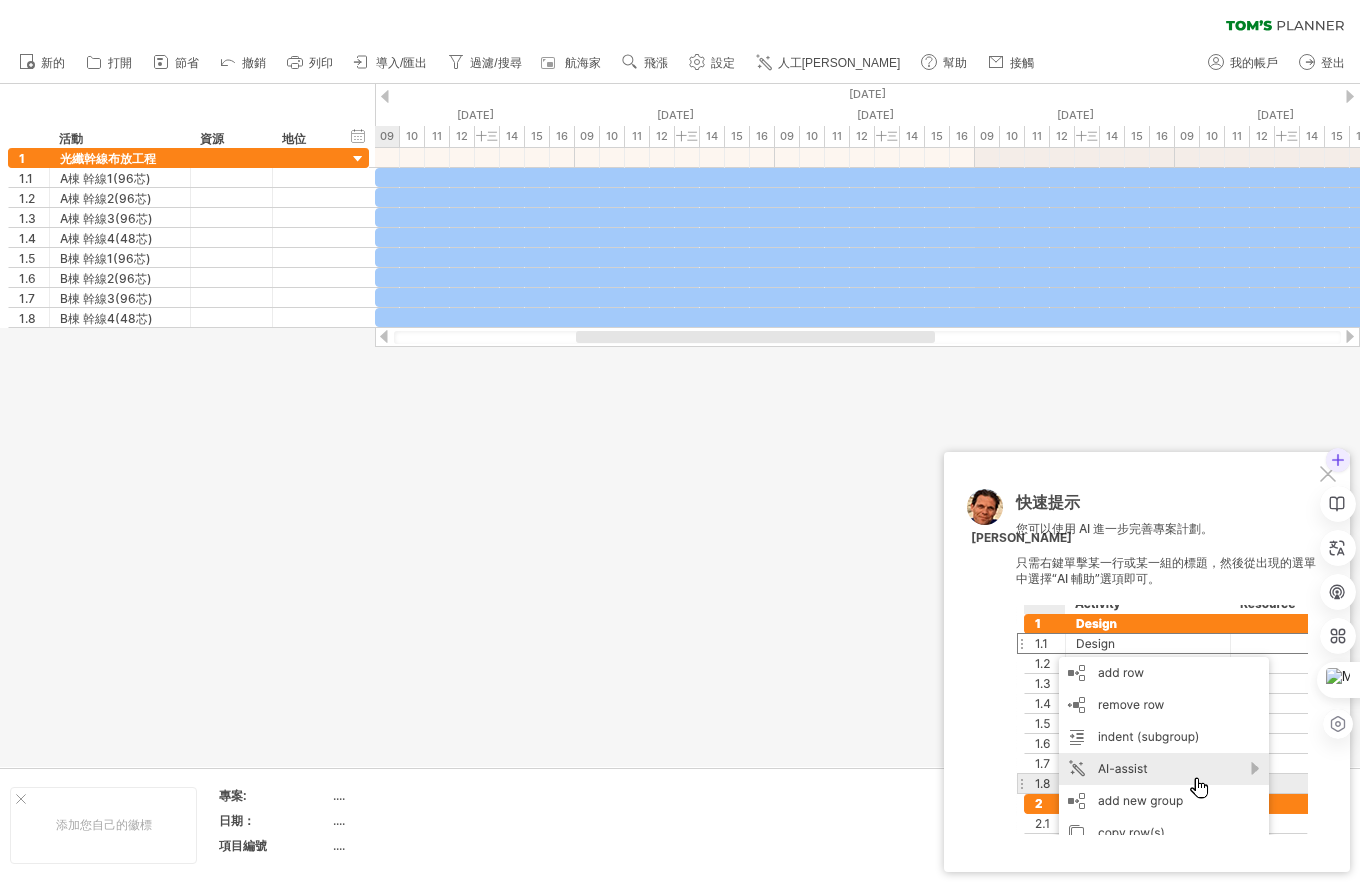 click at bounding box center [1338, 592] 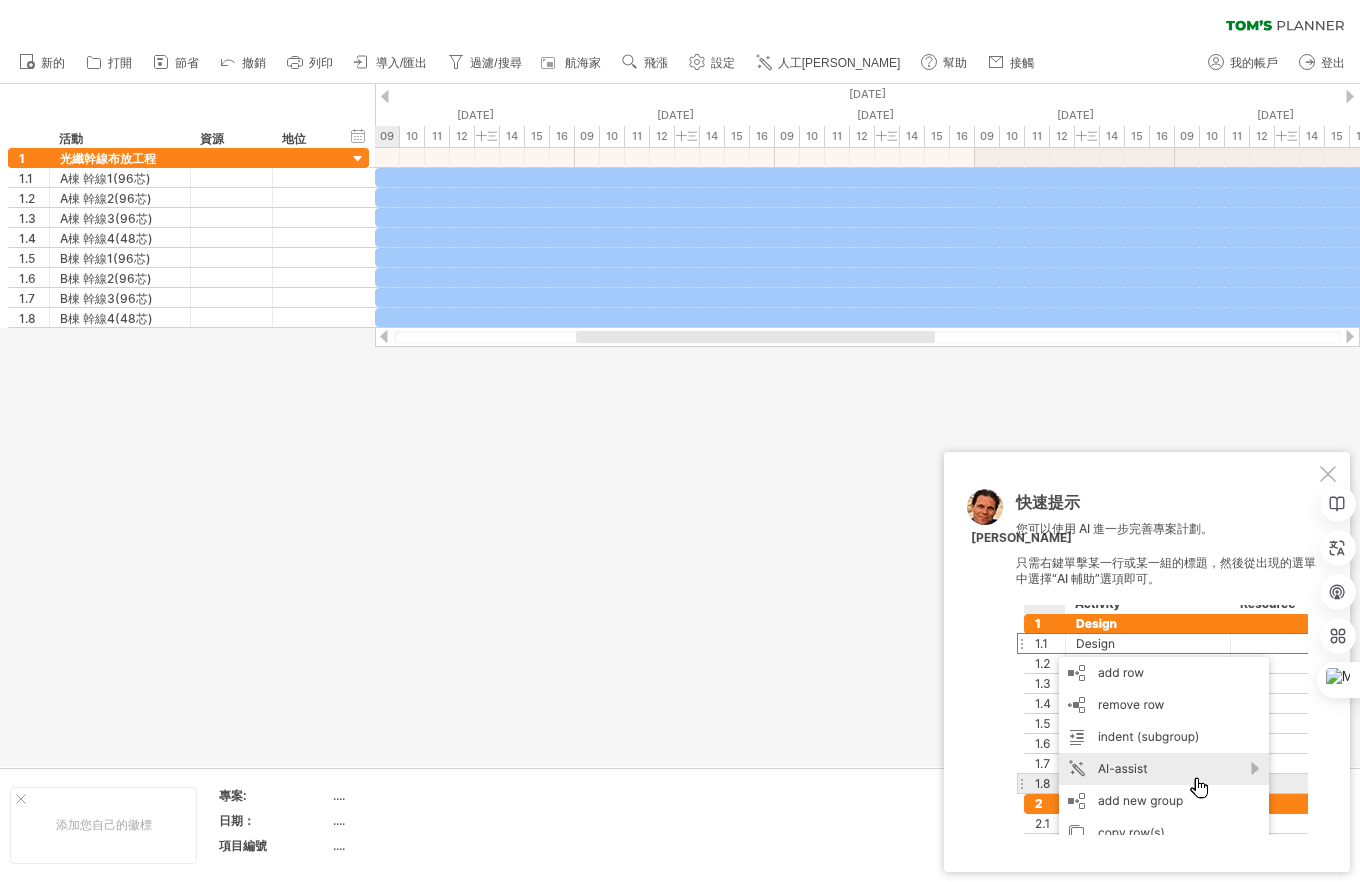 click at bounding box center [680, 425] 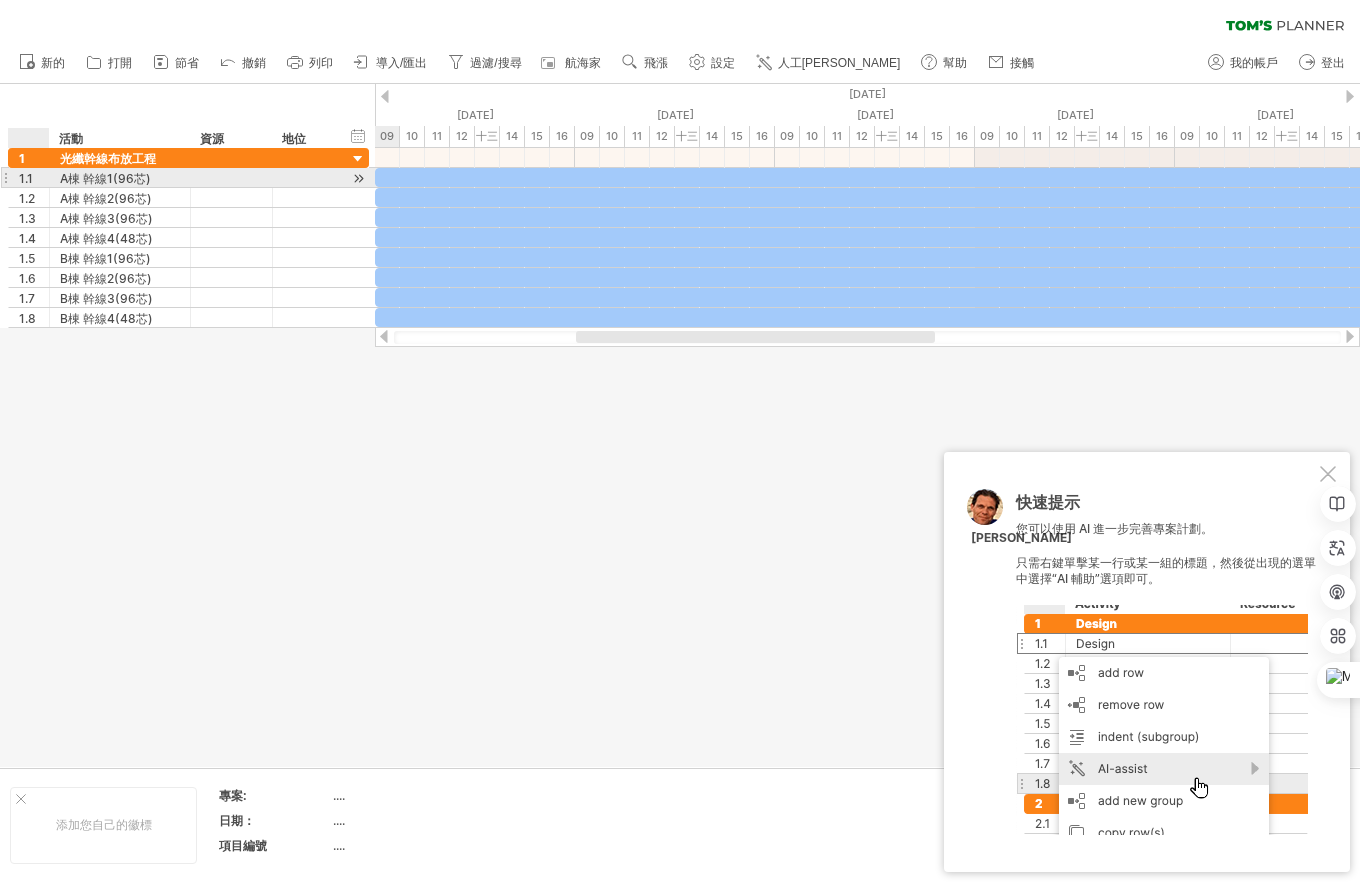 click at bounding box center [47, 178] 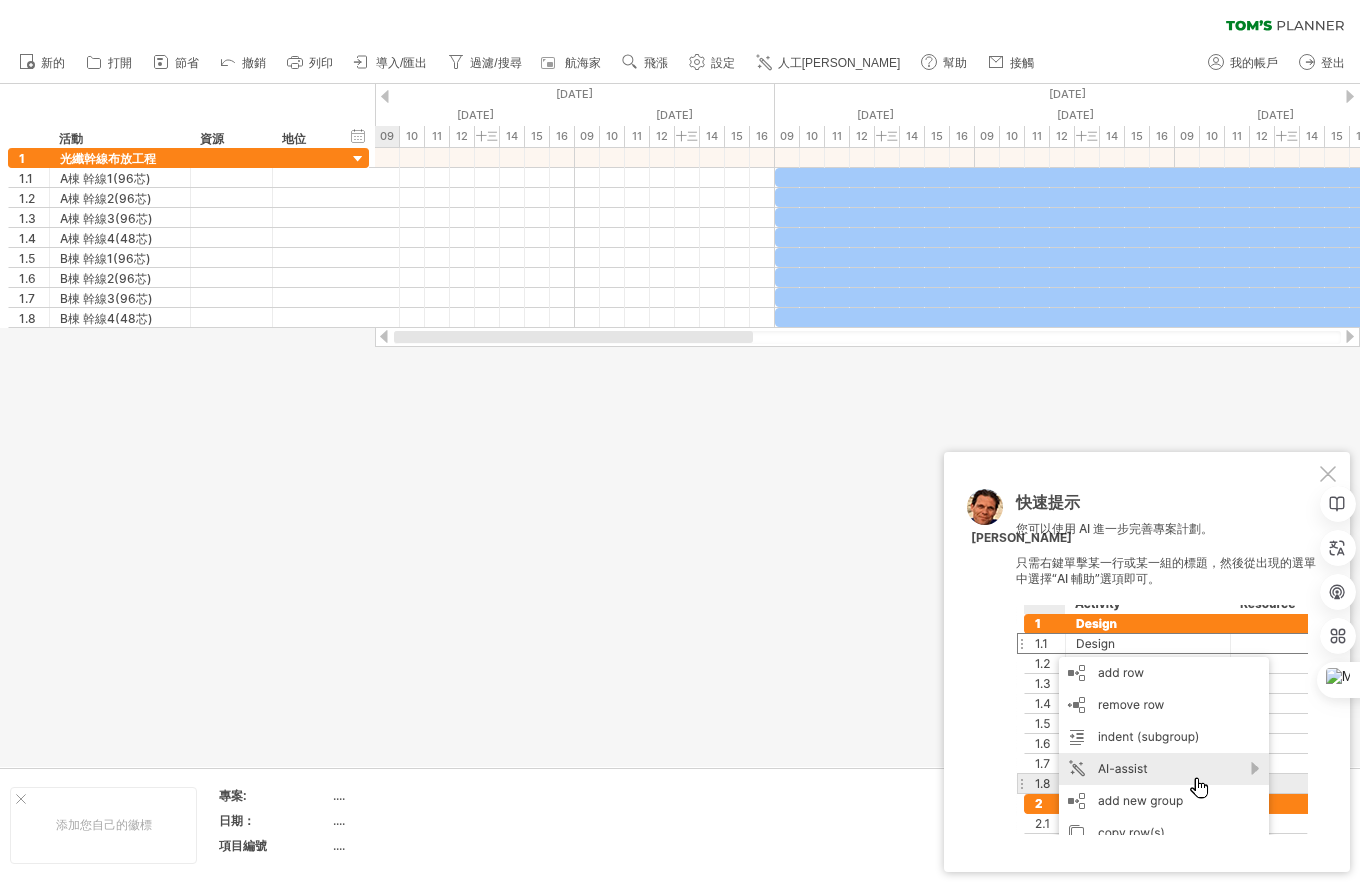drag, startPoint x: 694, startPoint y: 335, endPoint x: 408, endPoint y: 349, distance: 286.34244 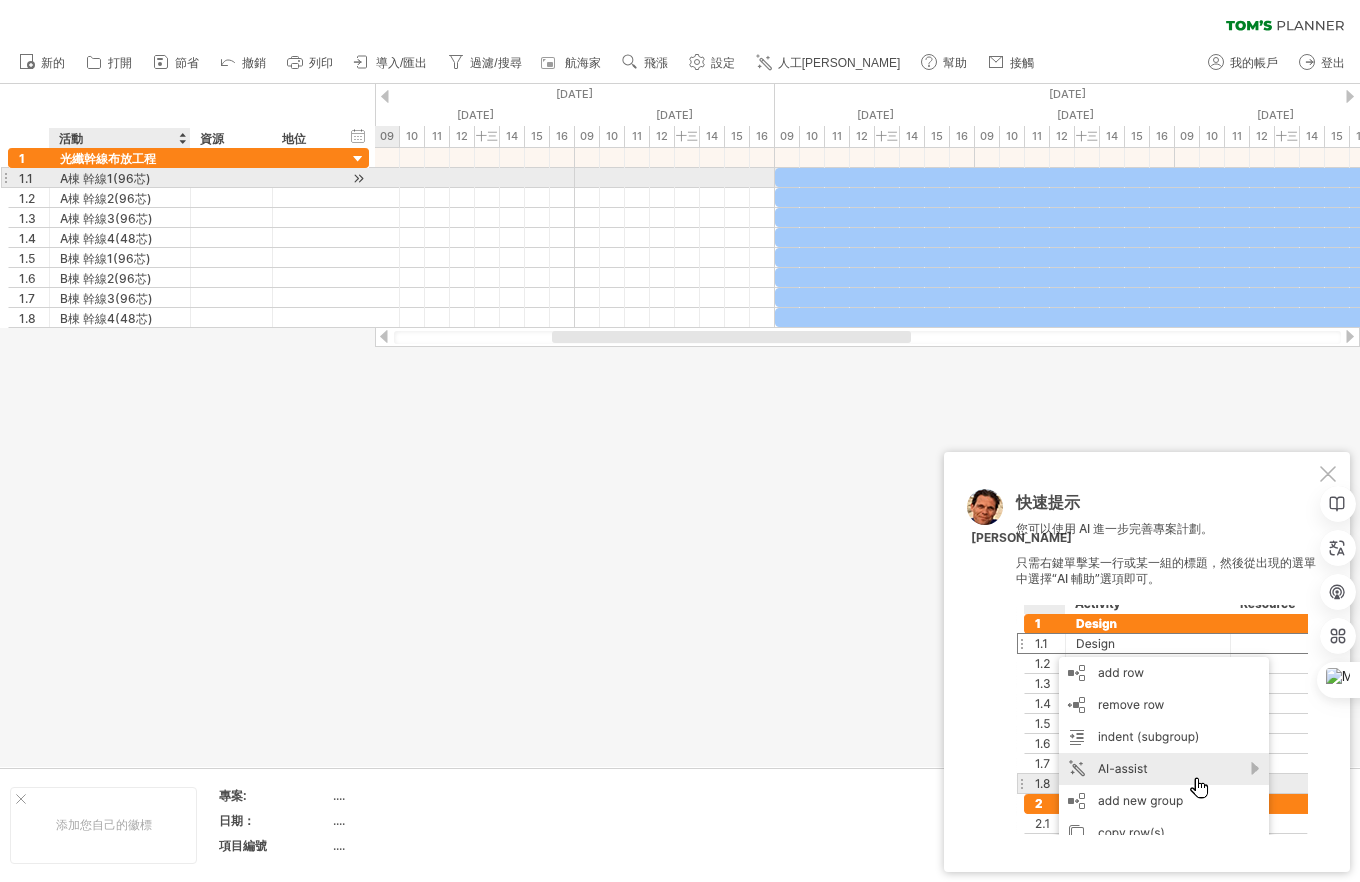 click on "A棟 幹線1(96芯)" at bounding box center [105, 178] 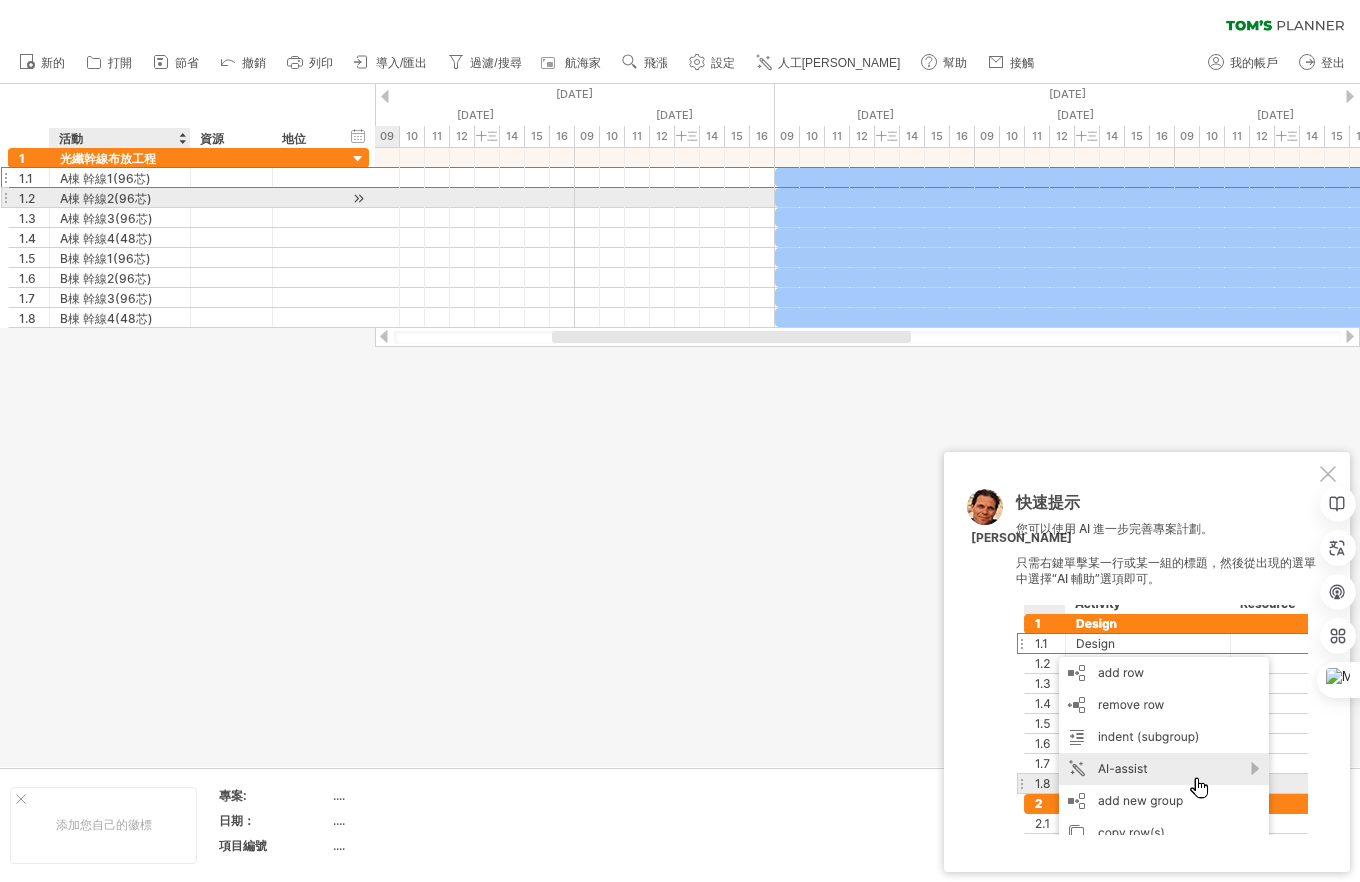 click on "A棟 幹線2(96芯)" at bounding box center (106, 198) 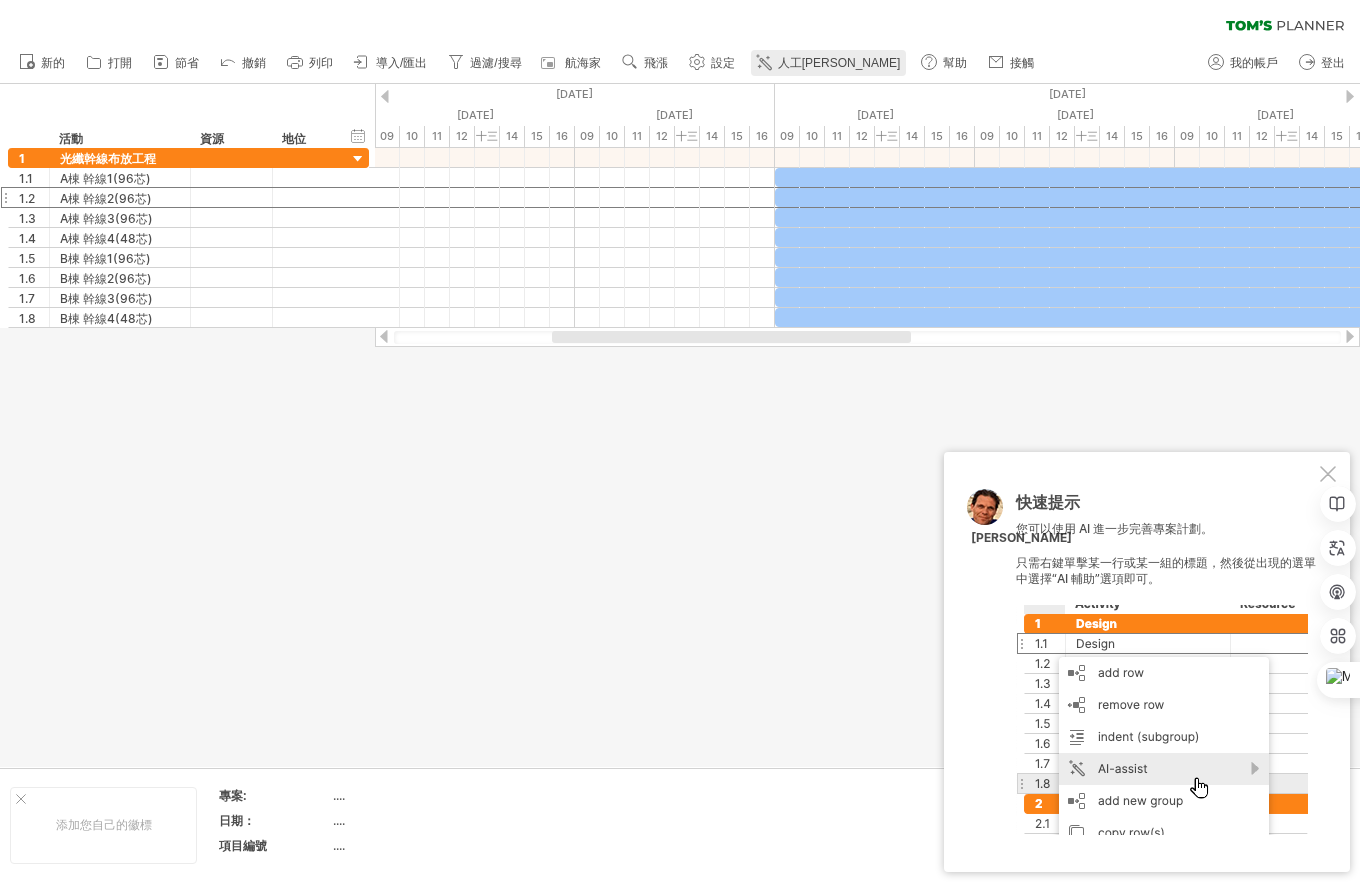 click on "人工[PERSON_NAME]" at bounding box center (839, 63) 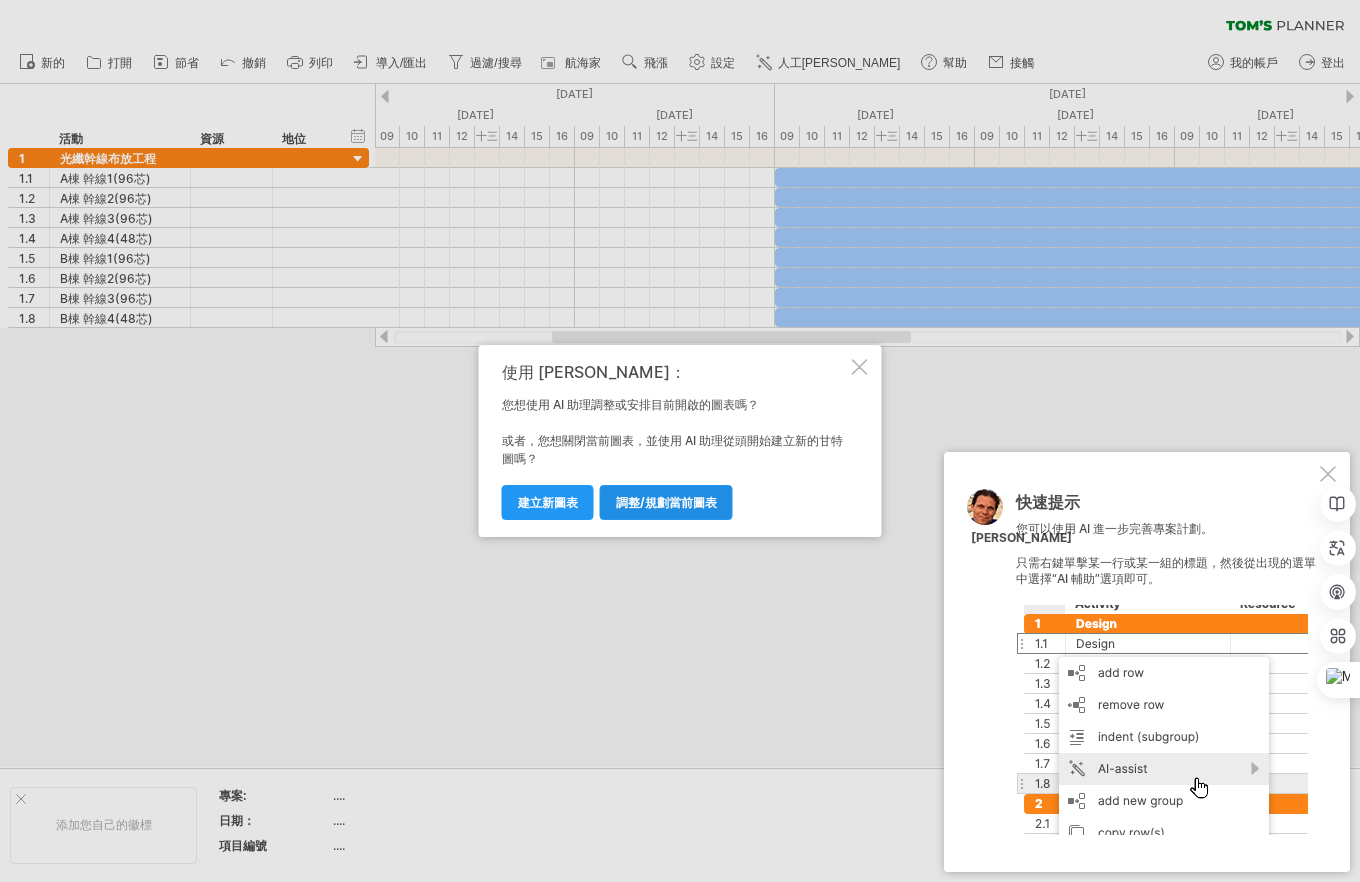 click on "調整/規劃當前圖表" at bounding box center [666, 502] 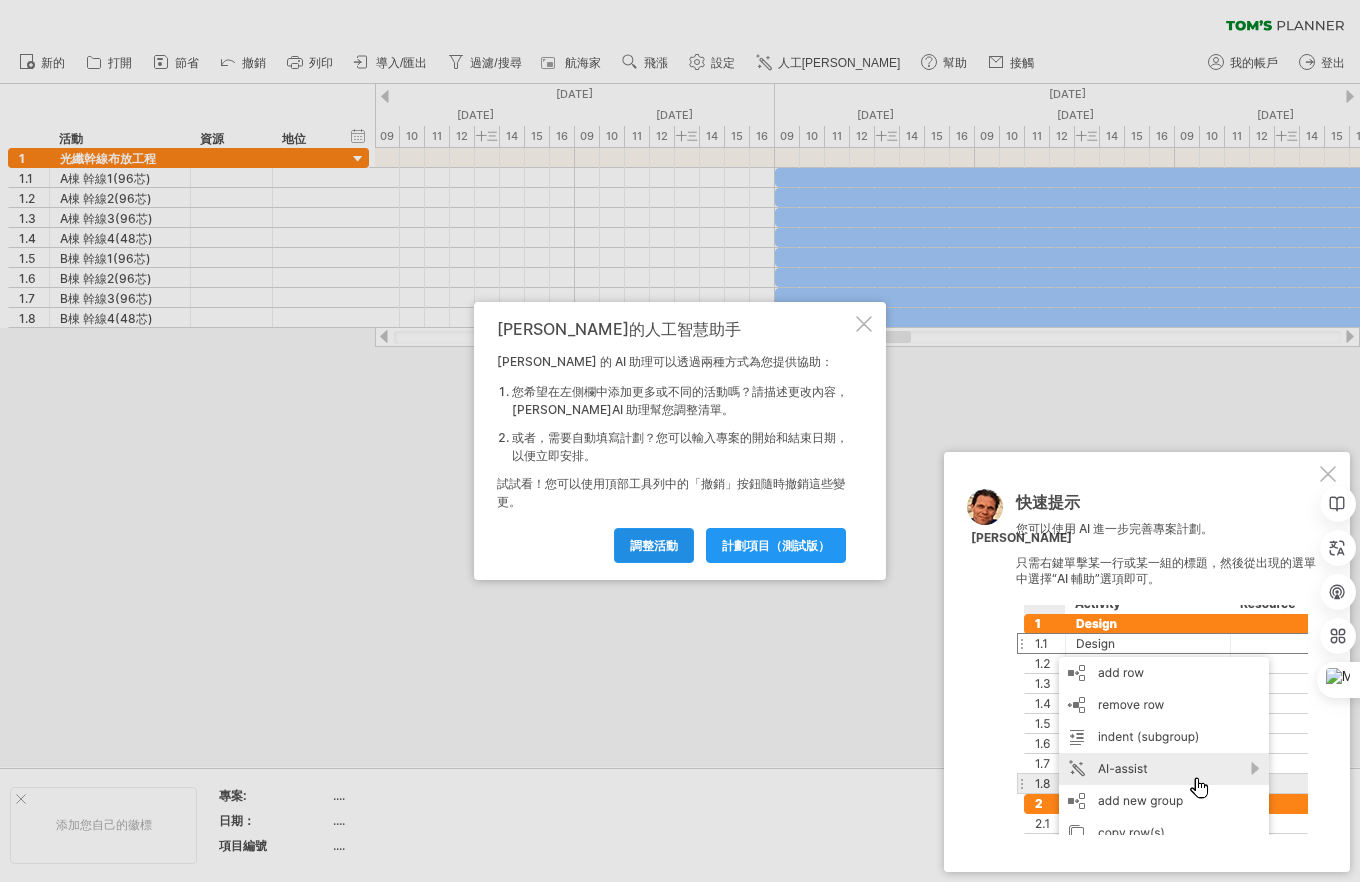 click on "調整活動" at bounding box center (654, 545) 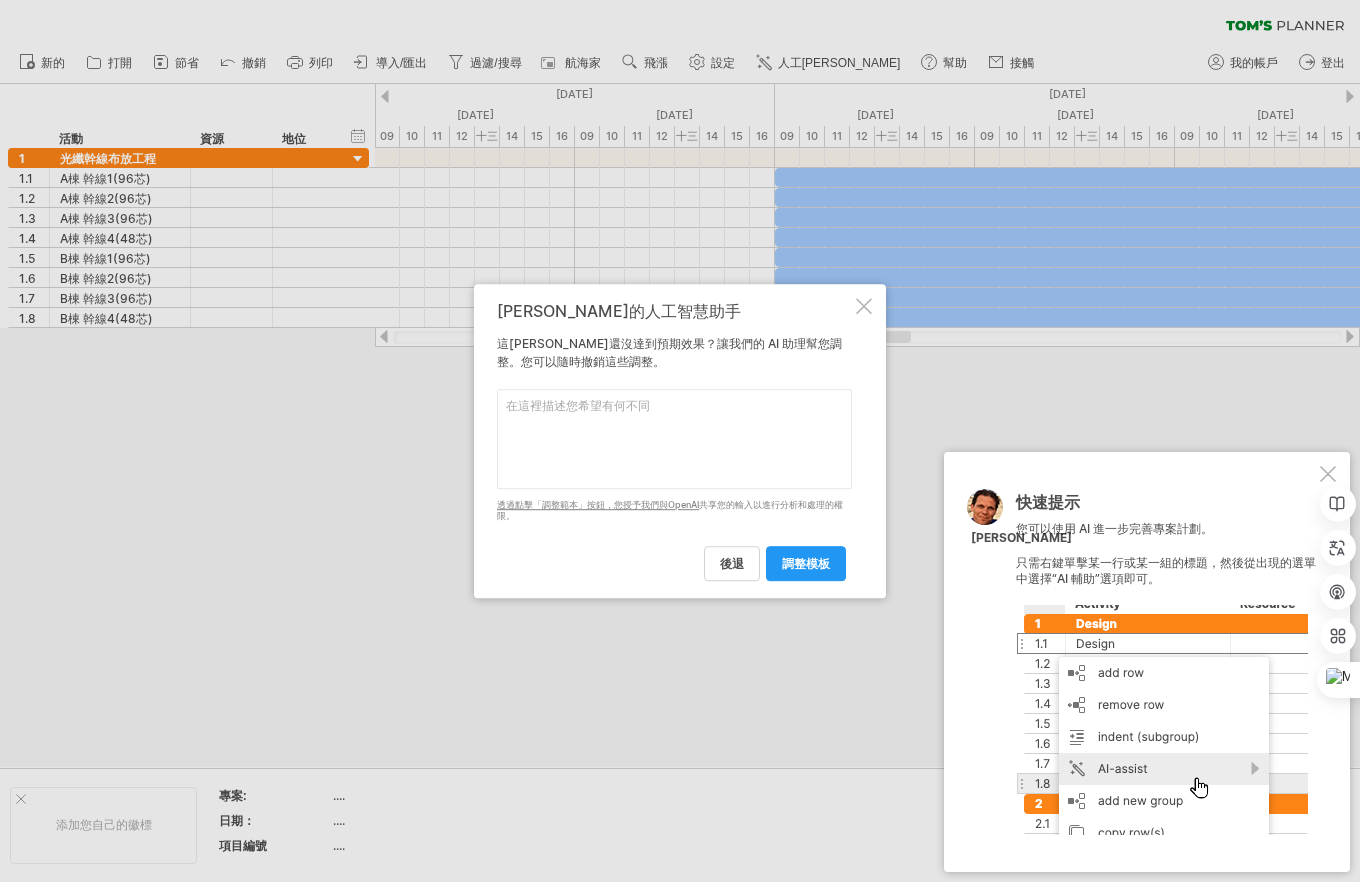 click at bounding box center (674, 439) 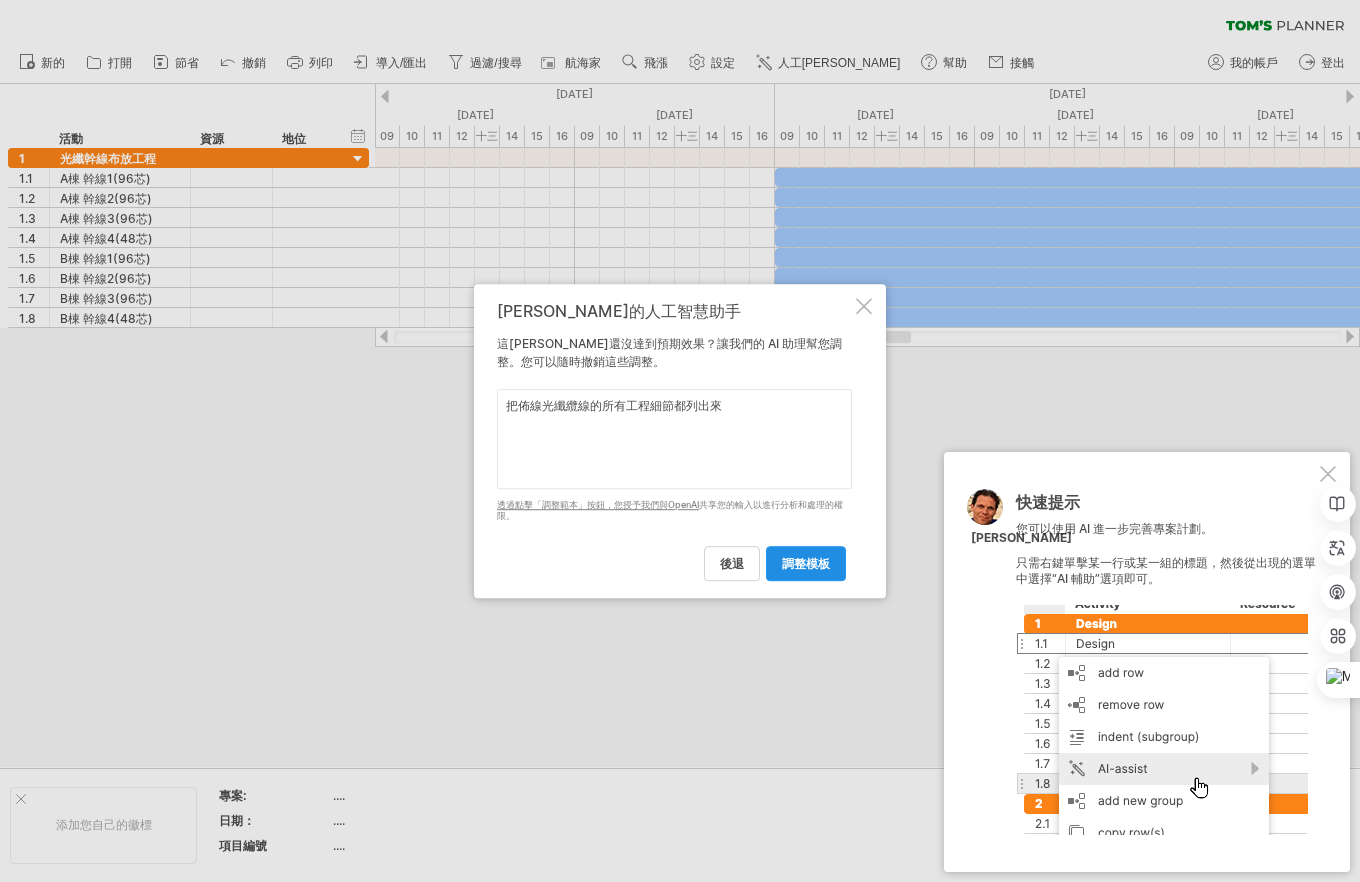 type on "把佈線光纖纜線的所有工程細節都列出來" 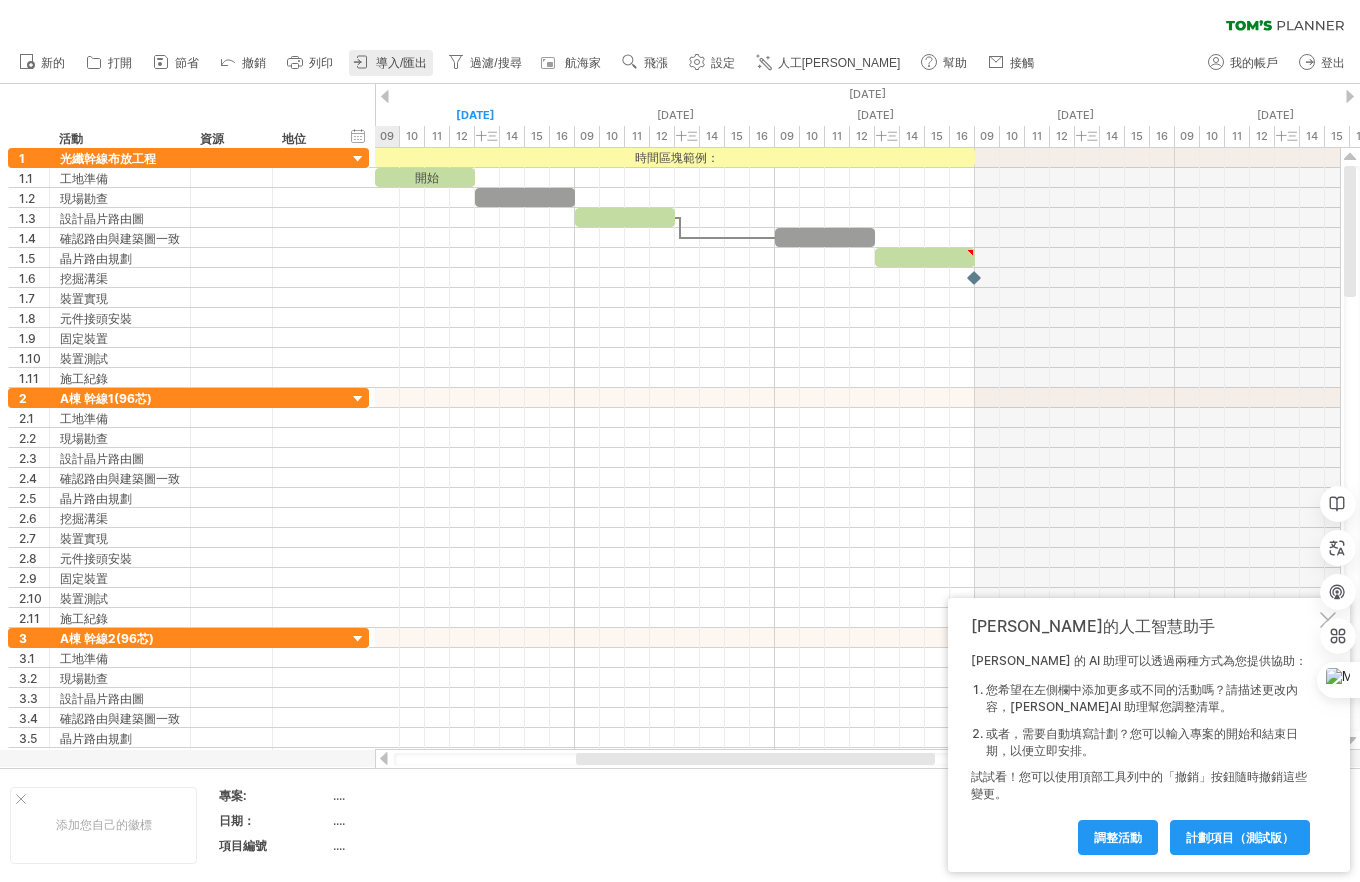 click on "導入/匯出" at bounding box center [391, 63] 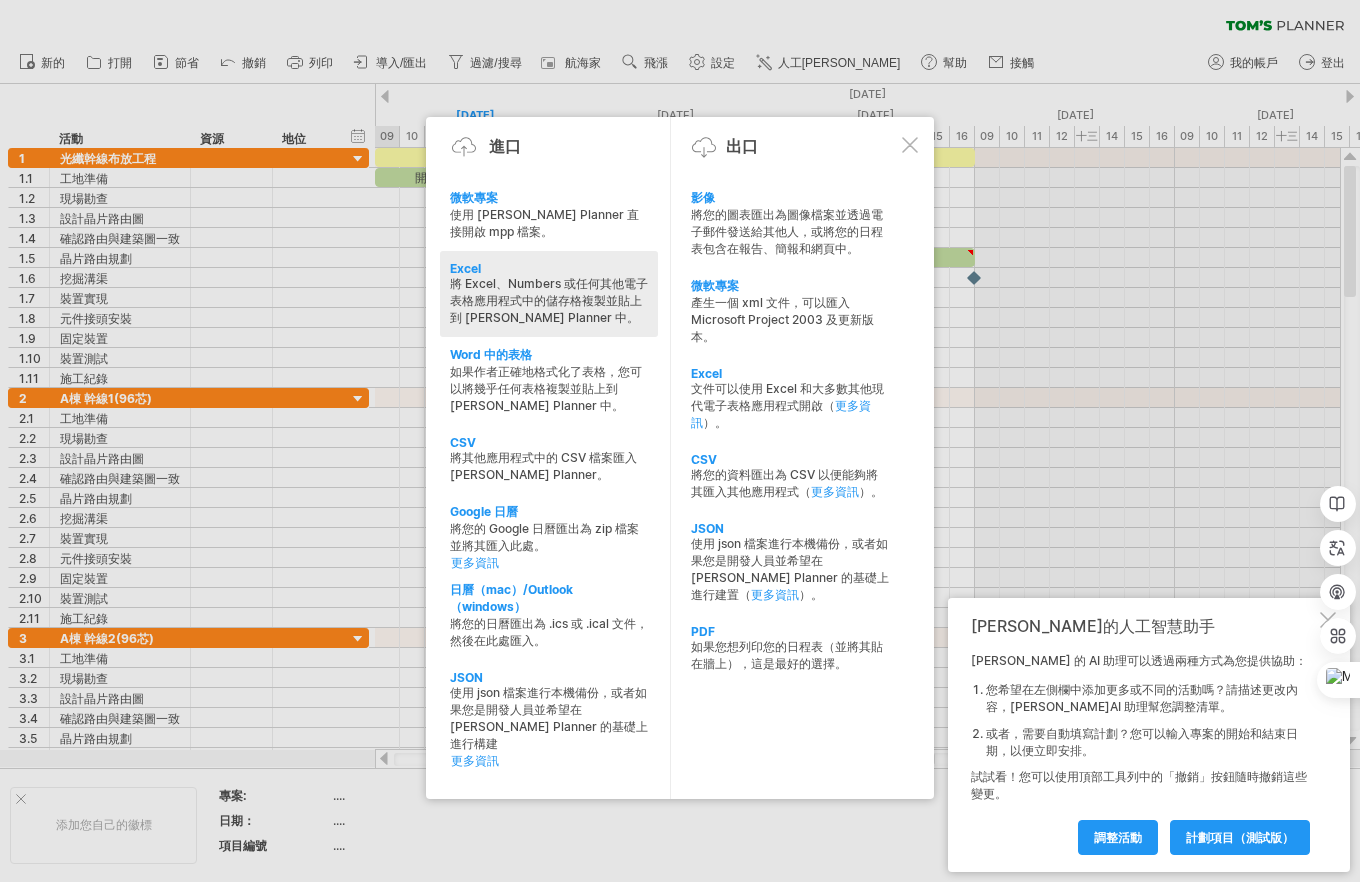 click on "將 Excel、Numbers 或任何其他電子表格應用程式中的儲存格複製並貼上到 [PERSON_NAME] Planner 中。" at bounding box center (549, 300) 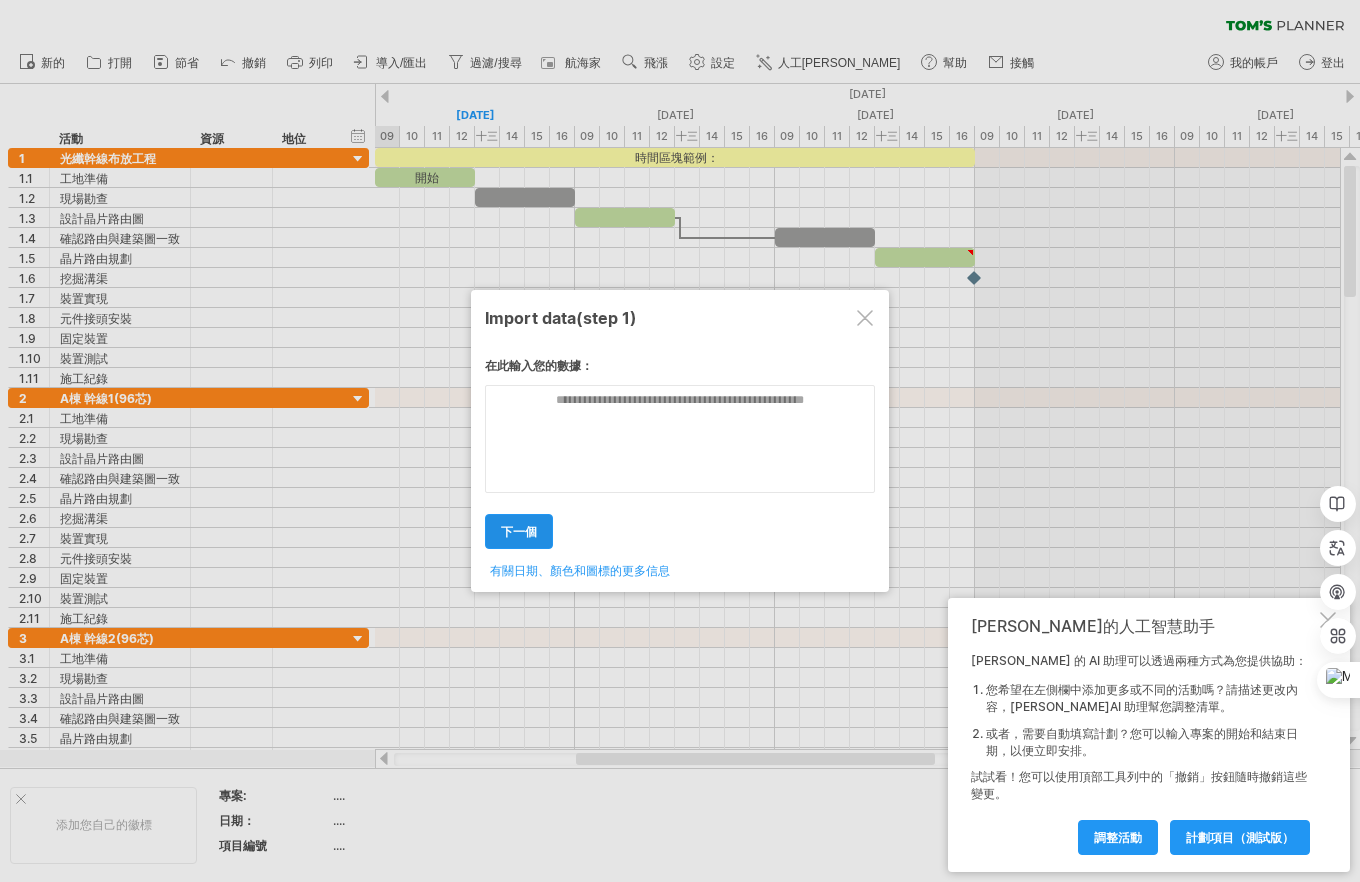 click on "下一個" at bounding box center [519, 531] 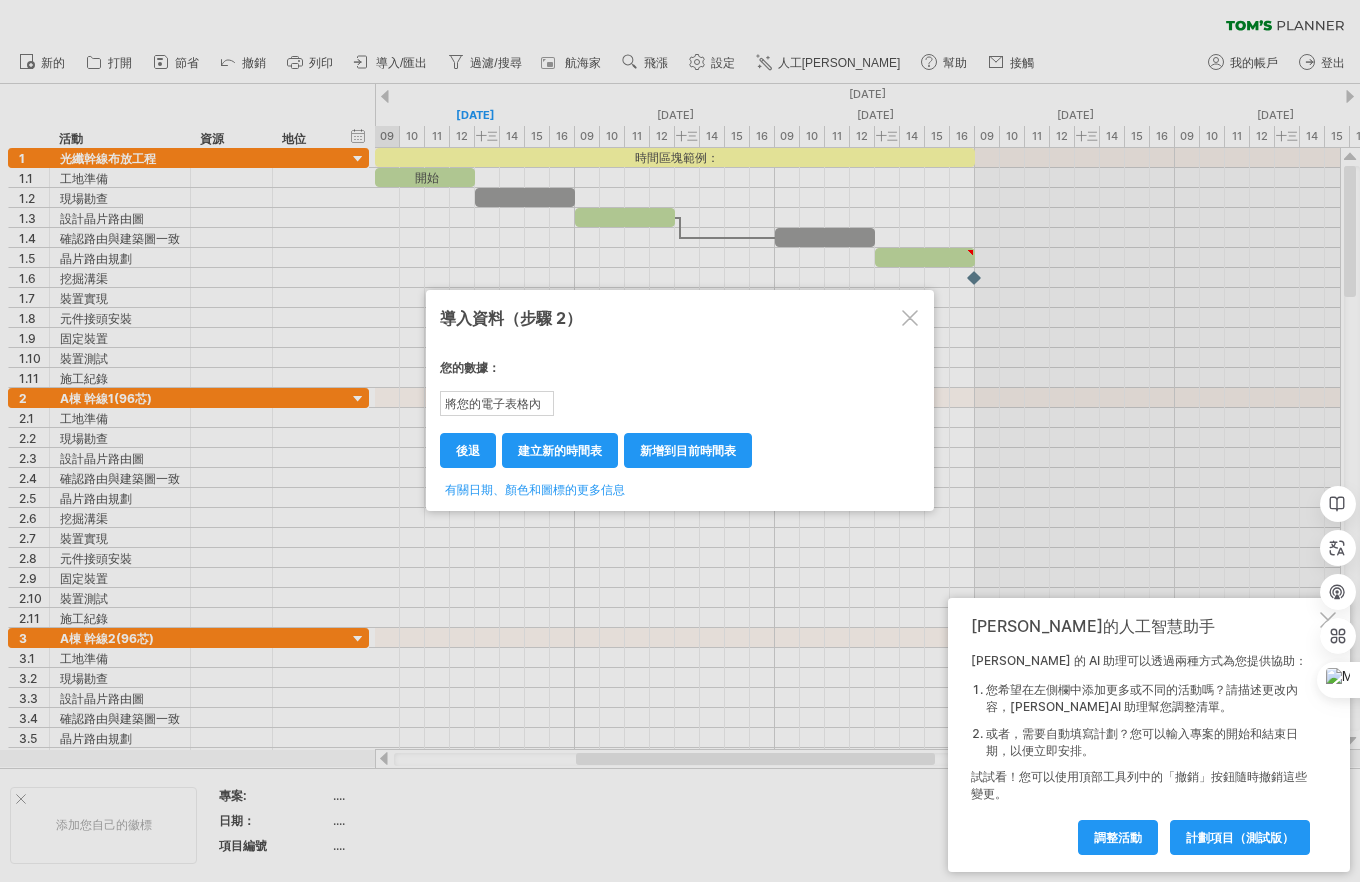 click on "將您的電子表格內容複製/貼上至此處！" at bounding box center [493, 420] 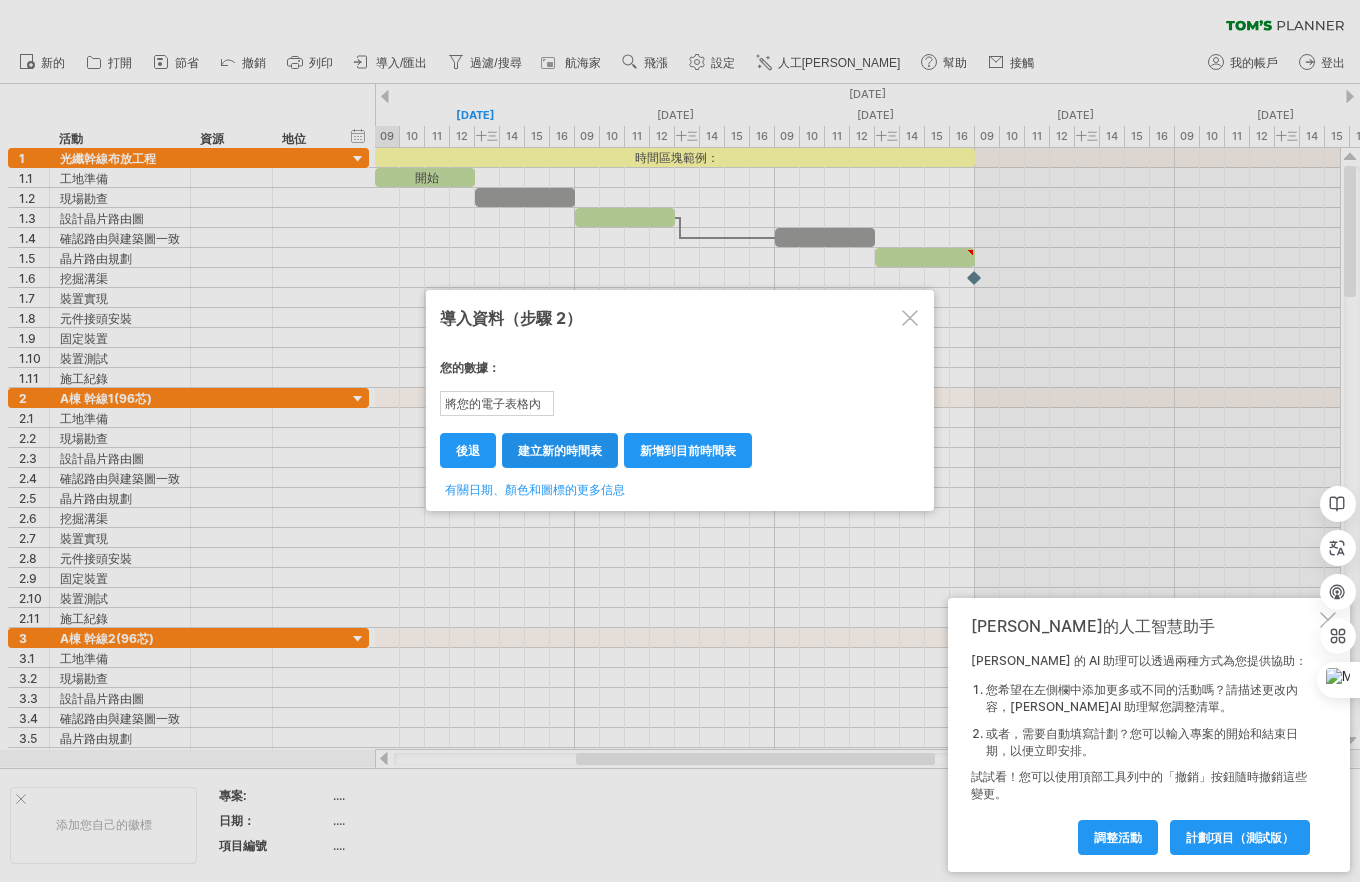 click on "建立新的時間表" at bounding box center (560, 450) 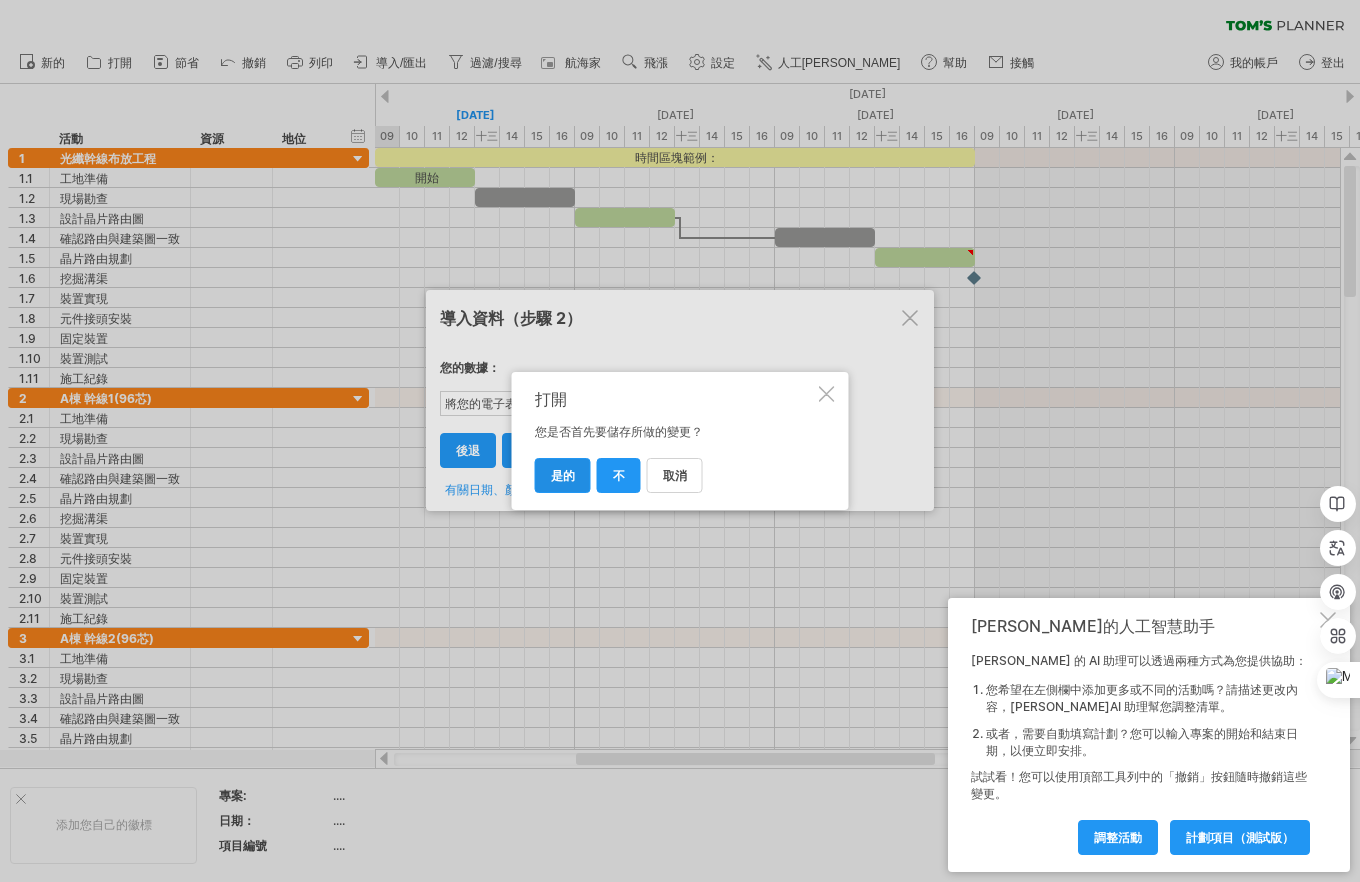 click on "是的" at bounding box center [563, 475] 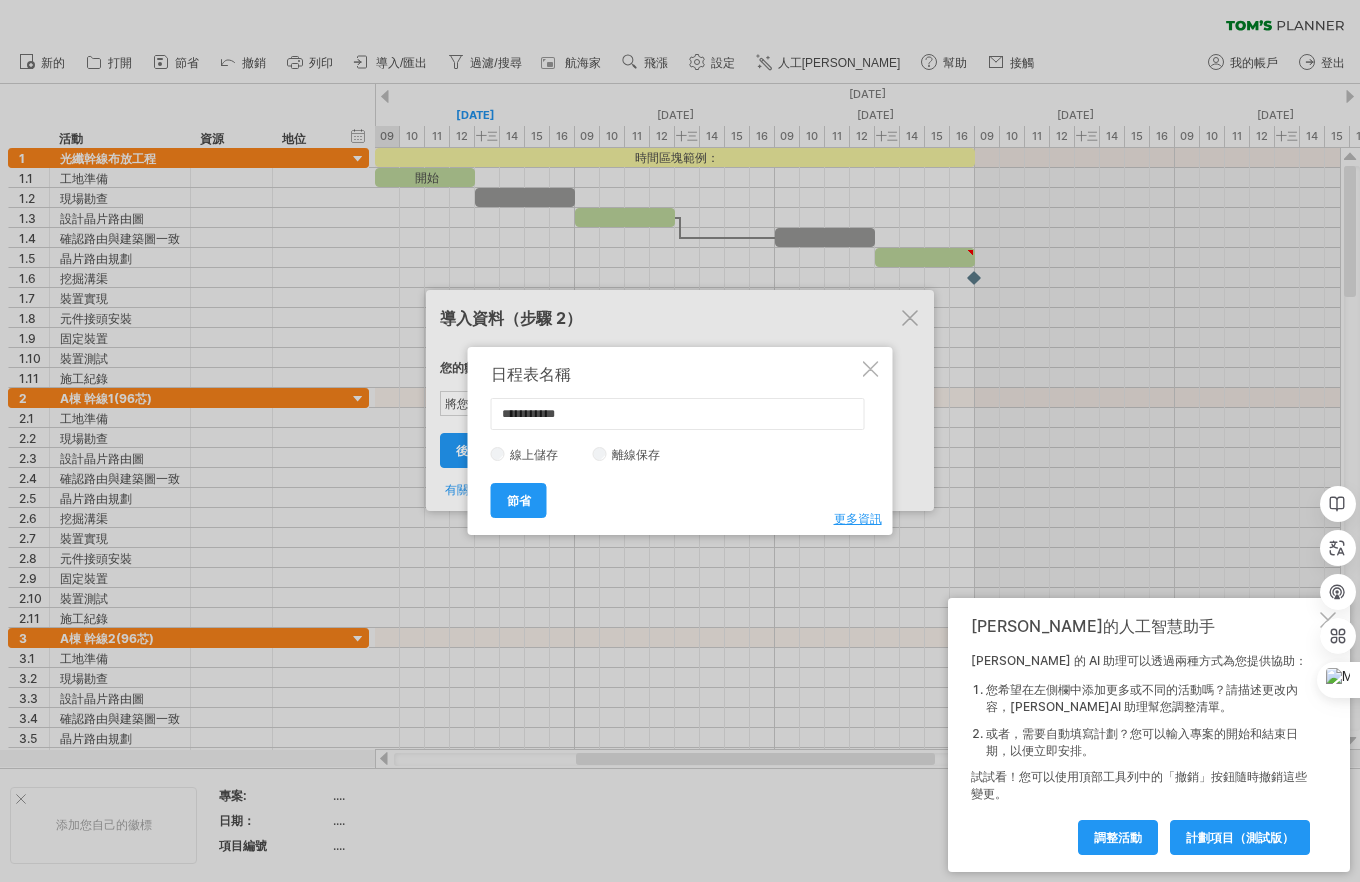 click on "離線保存" at bounding box center (636, 454) 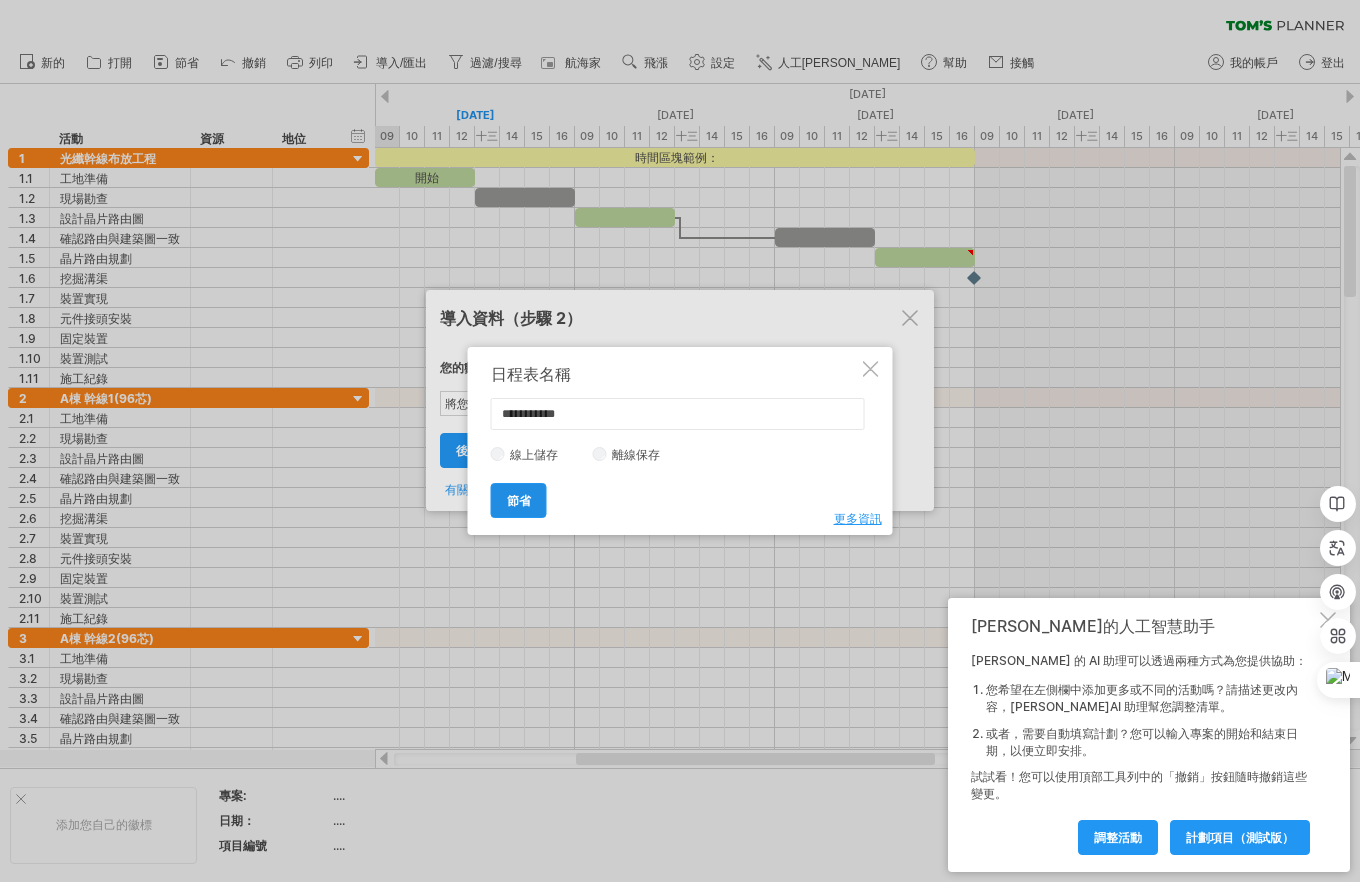 click on "節省" at bounding box center (519, 500) 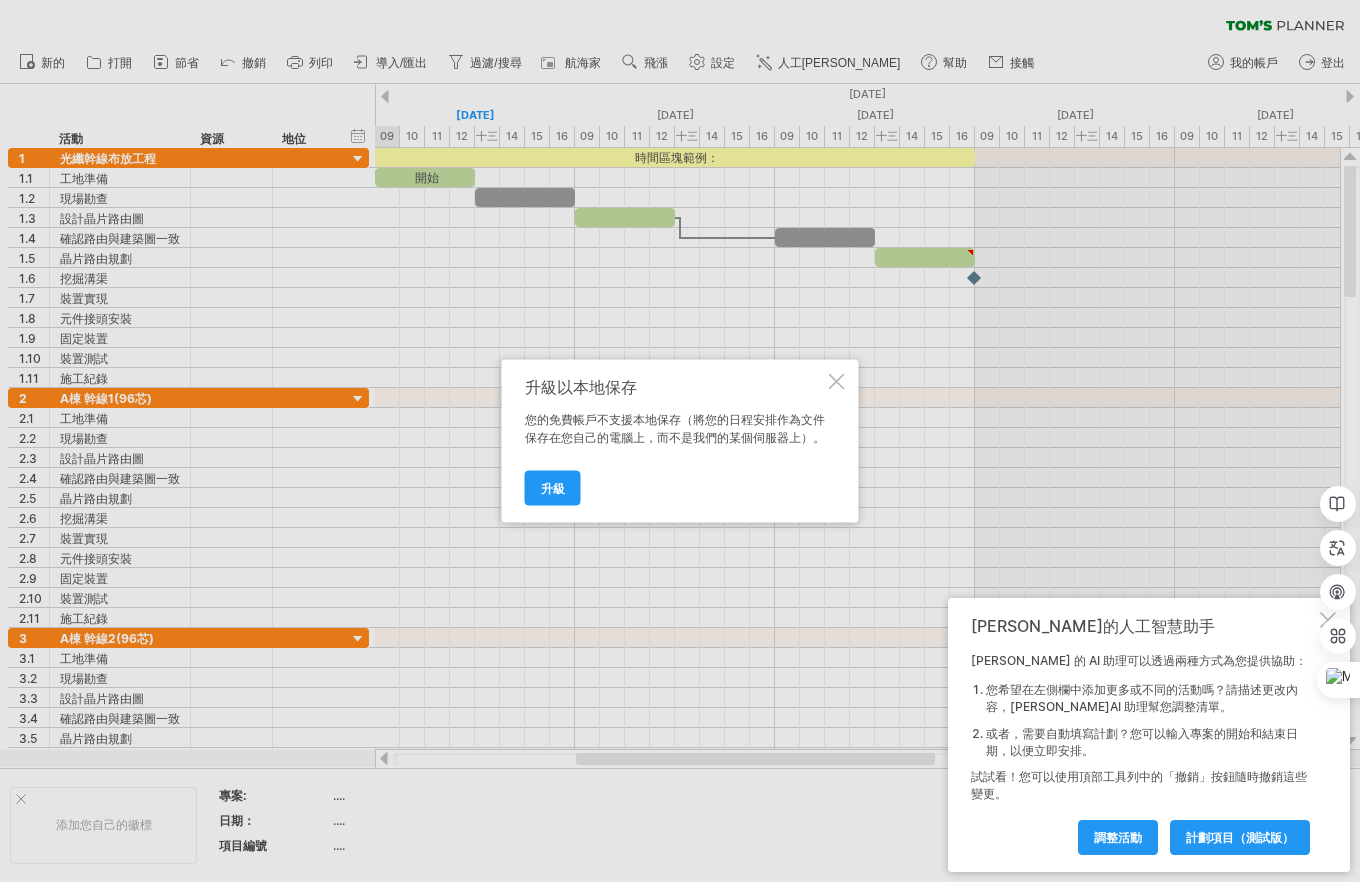 click at bounding box center (837, 382) 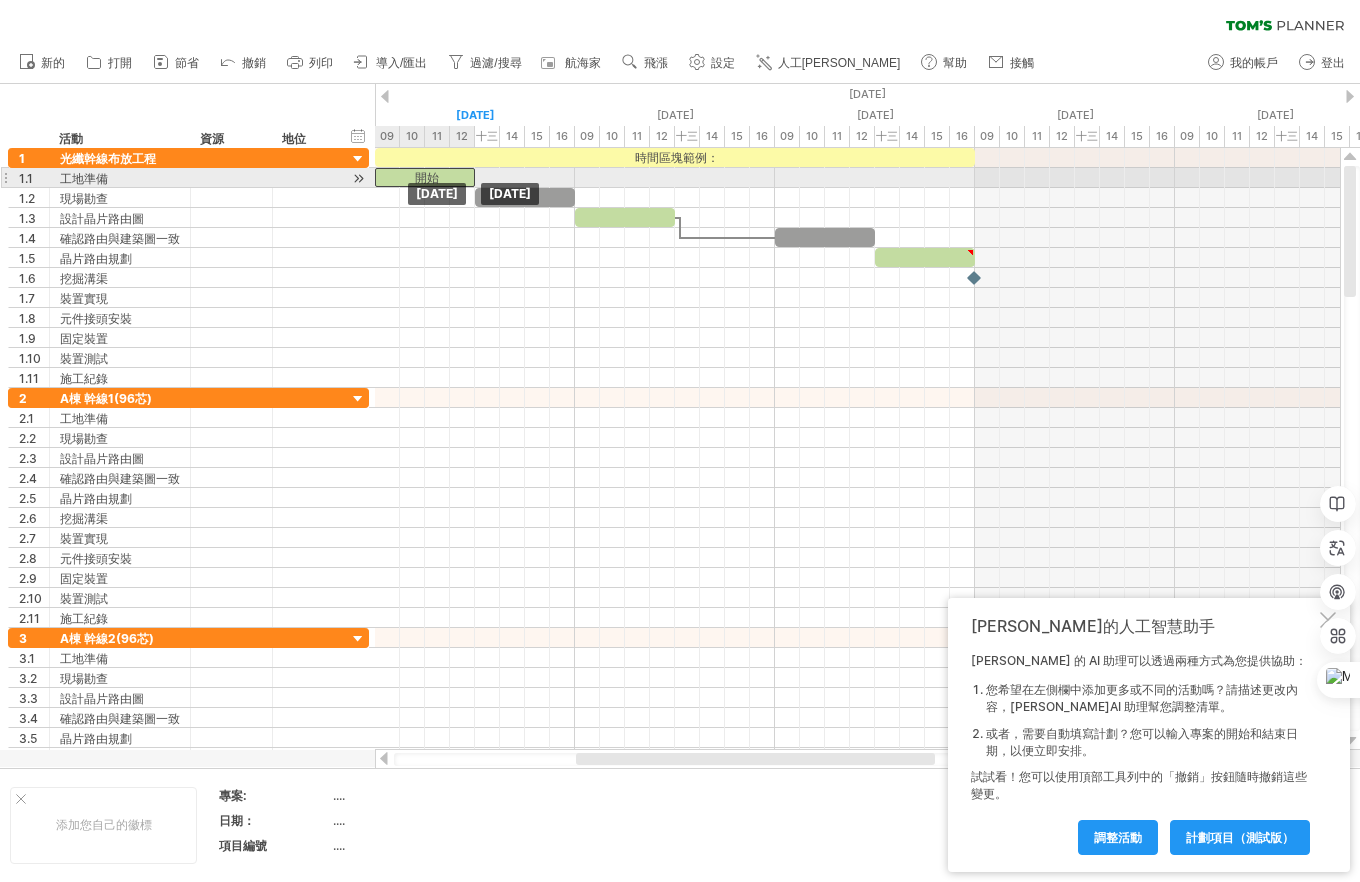 drag, startPoint x: 468, startPoint y: 180, endPoint x: 488, endPoint y: 177, distance: 20.22375 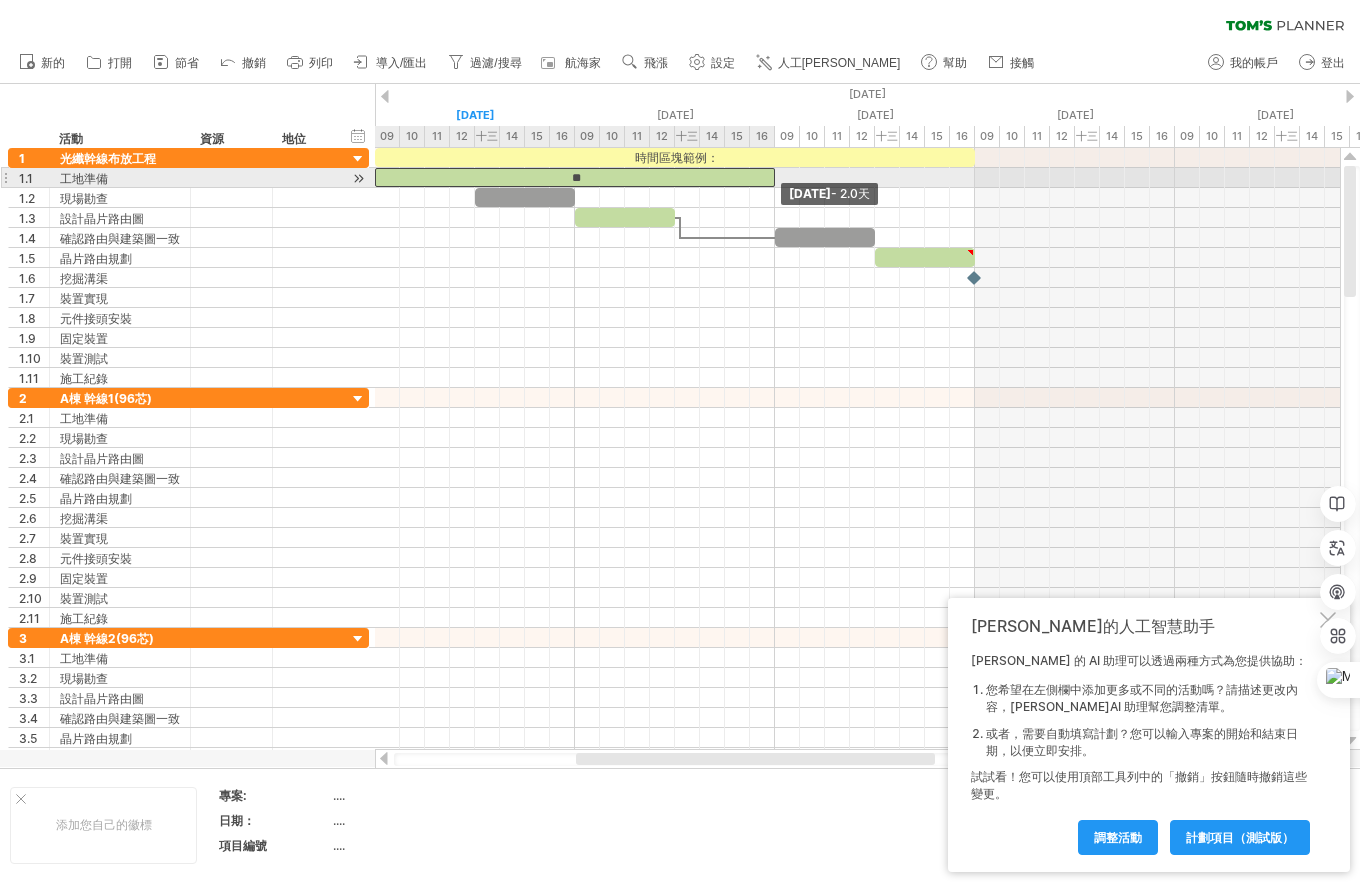 drag, startPoint x: 473, startPoint y: 176, endPoint x: 787, endPoint y: 177, distance: 314.0016 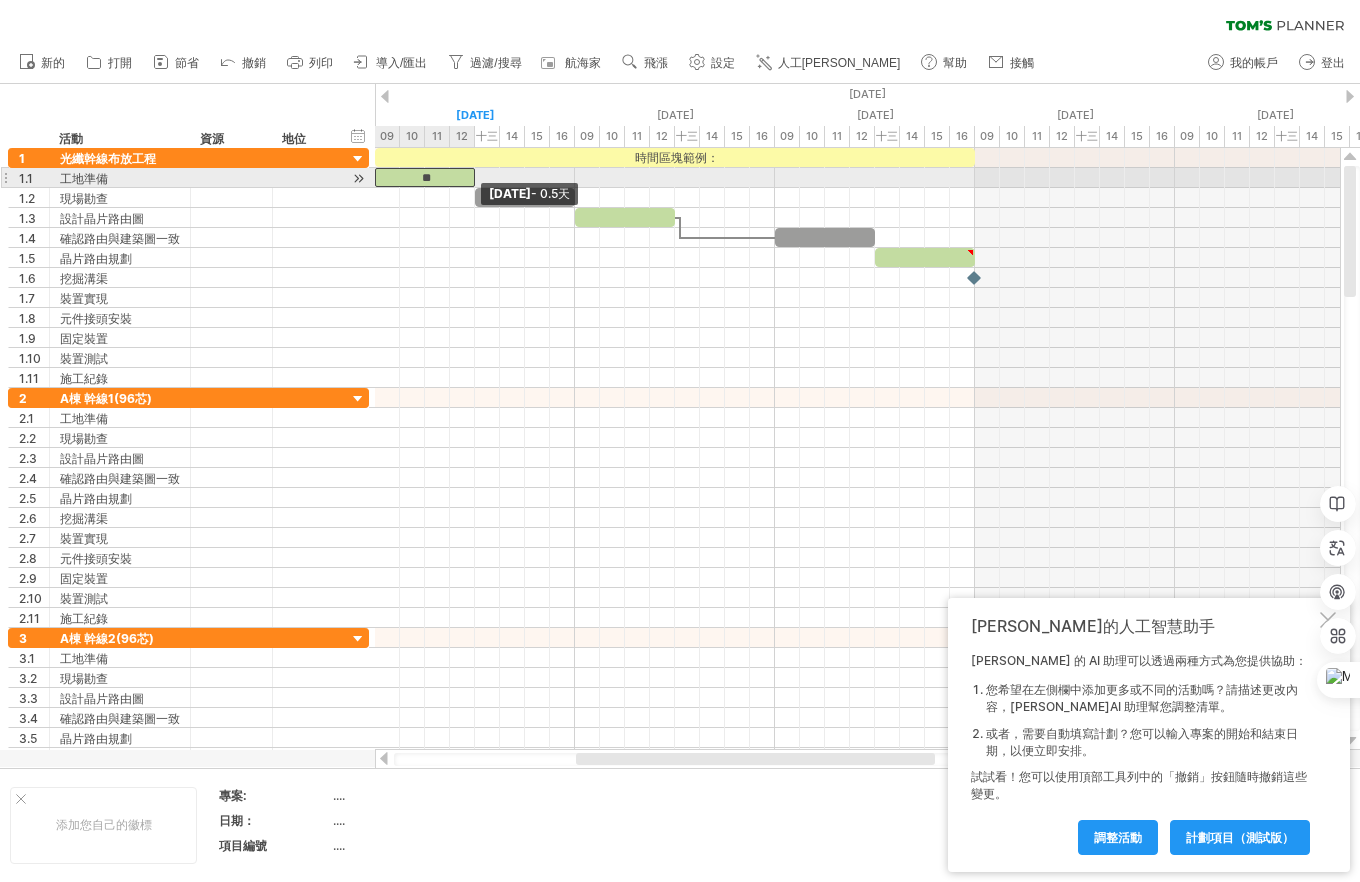 drag, startPoint x: 757, startPoint y: 177, endPoint x: 465, endPoint y: 178, distance: 292.0017 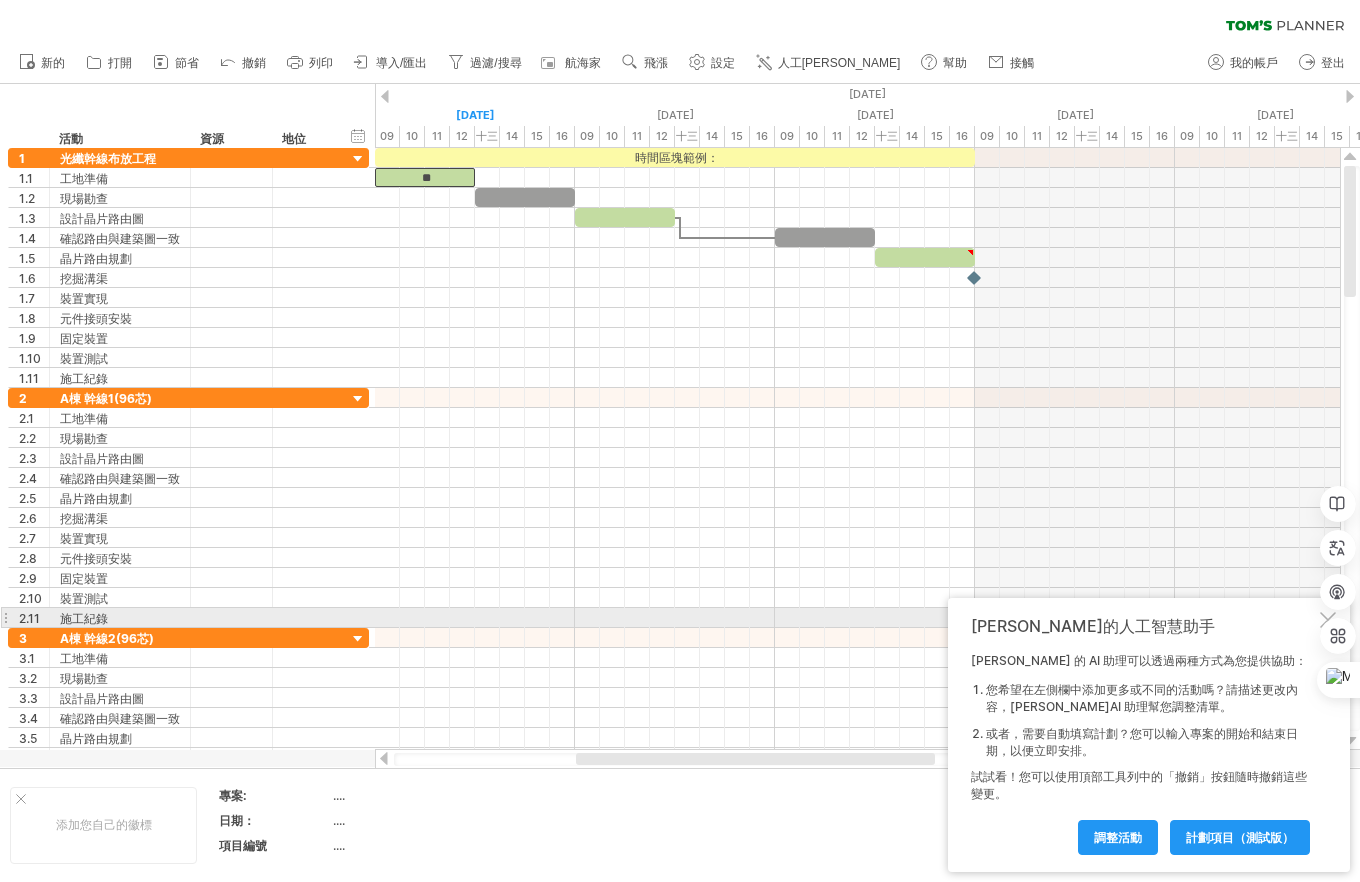 click on "[PERSON_NAME]的人工智慧助手 [PERSON_NAME] 的 AI 助理可以透過兩種方式為您提供協助： 您希望在左側欄中添加更多或不同的活動嗎？請描述更改內容，[PERSON_NAME]AI 助理幫您調整清單。 或者，需要自動填寫計劃？您可以輸入專案的開始和結束日期，以便立即安排。 試試看！您可以使用頂部工具列中的「撤銷」按鈕隨時撤銷這些變更。 調整活動    計劃項目（測試版）" at bounding box center (1149, 735) 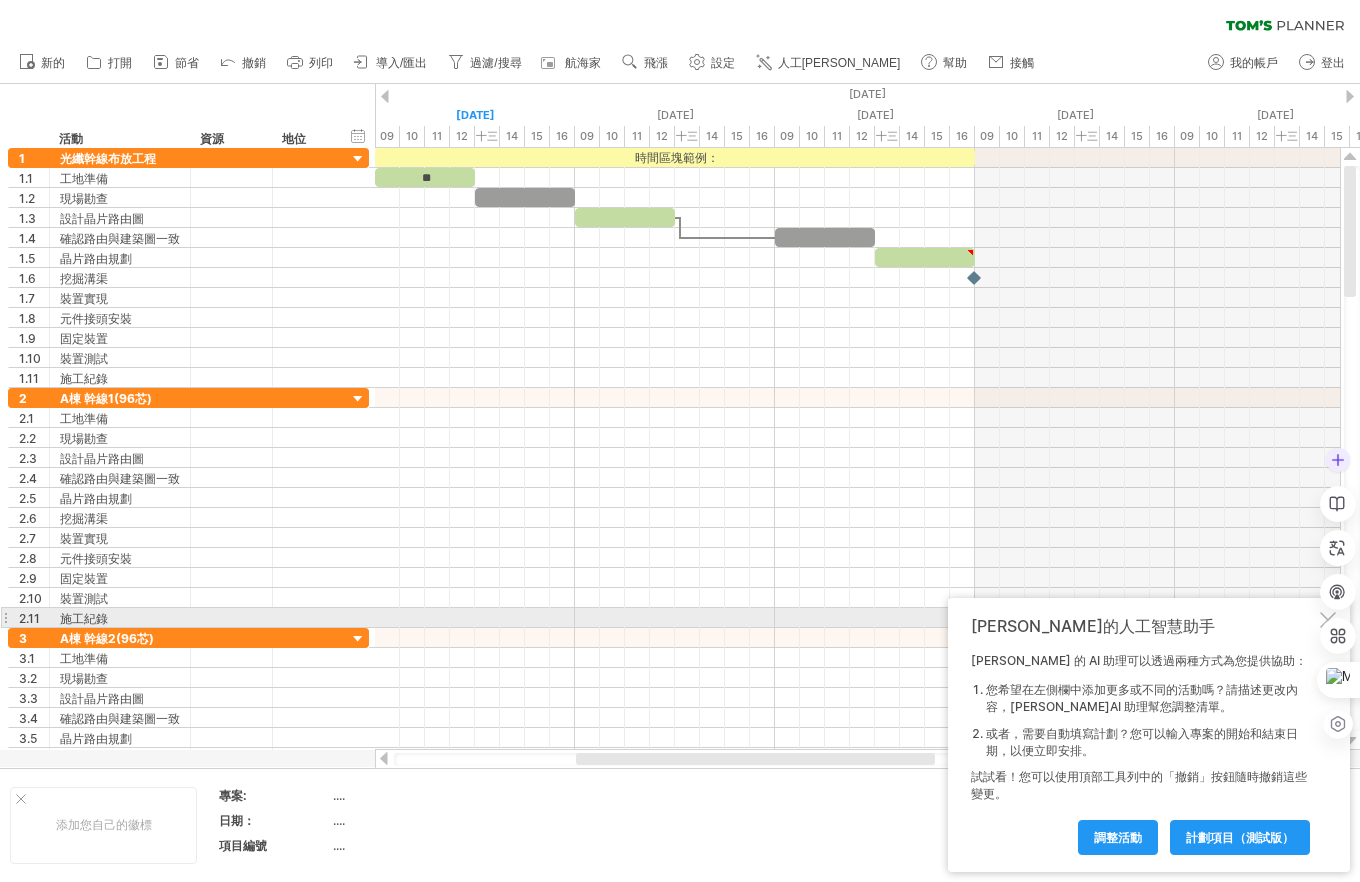 click at bounding box center (1338, 592) 